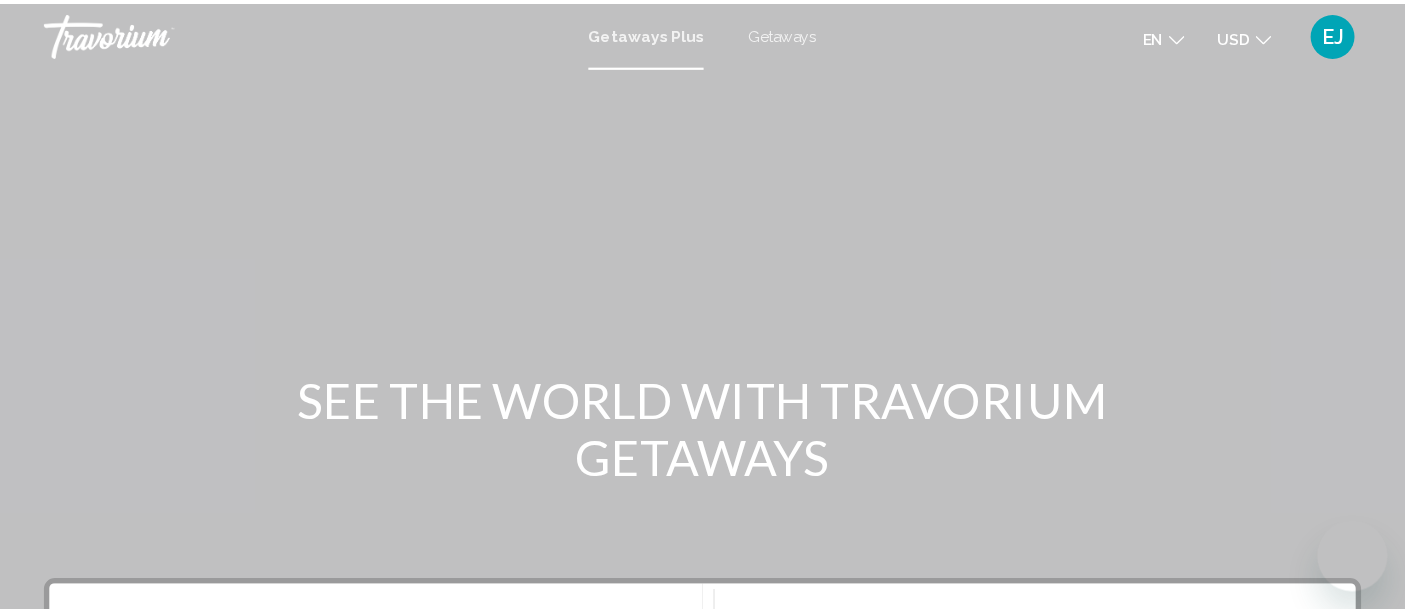 scroll, scrollTop: 0, scrollLeft: 0, axis: both 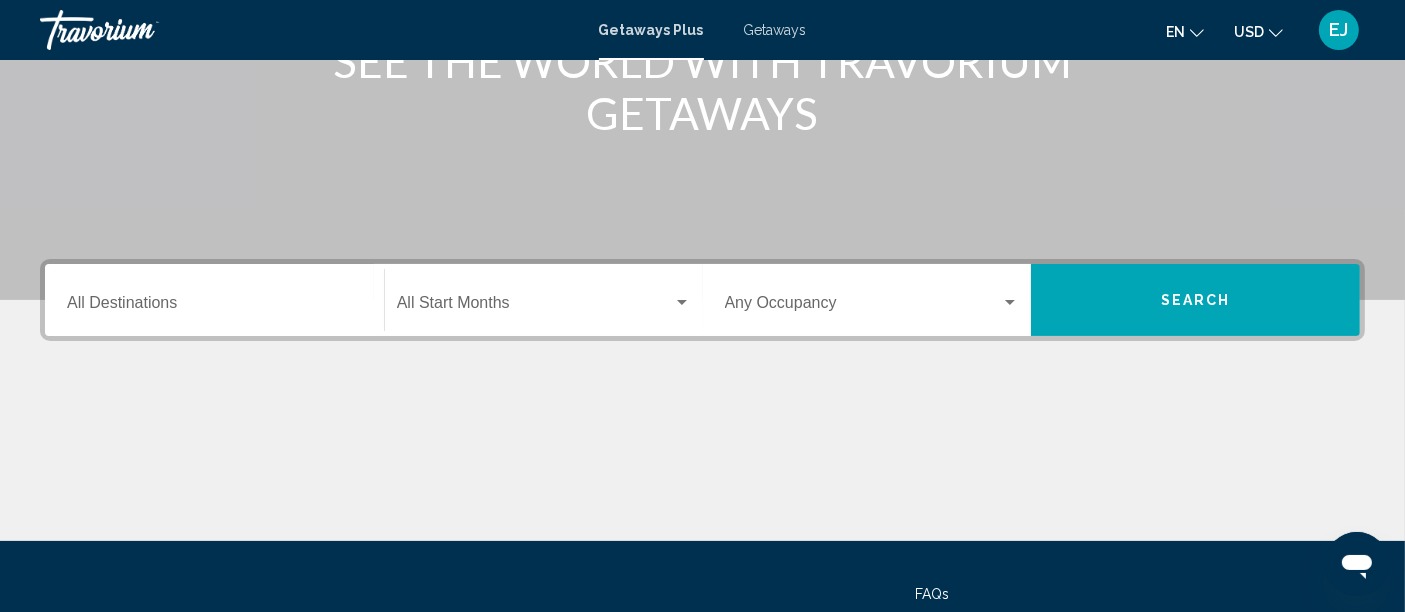 click on "Destination All Destinations" at bounding box center [214, 300] 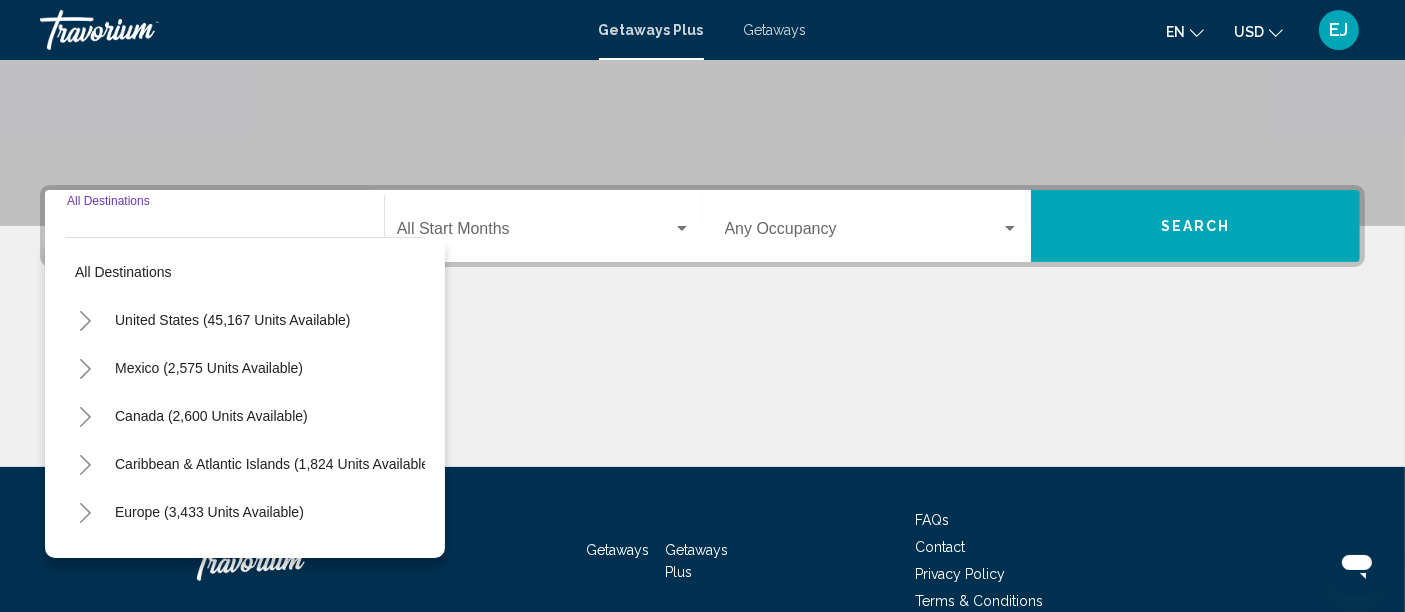 scroll, scrollTop: 471, scrollLeft: 0, axis: vertical 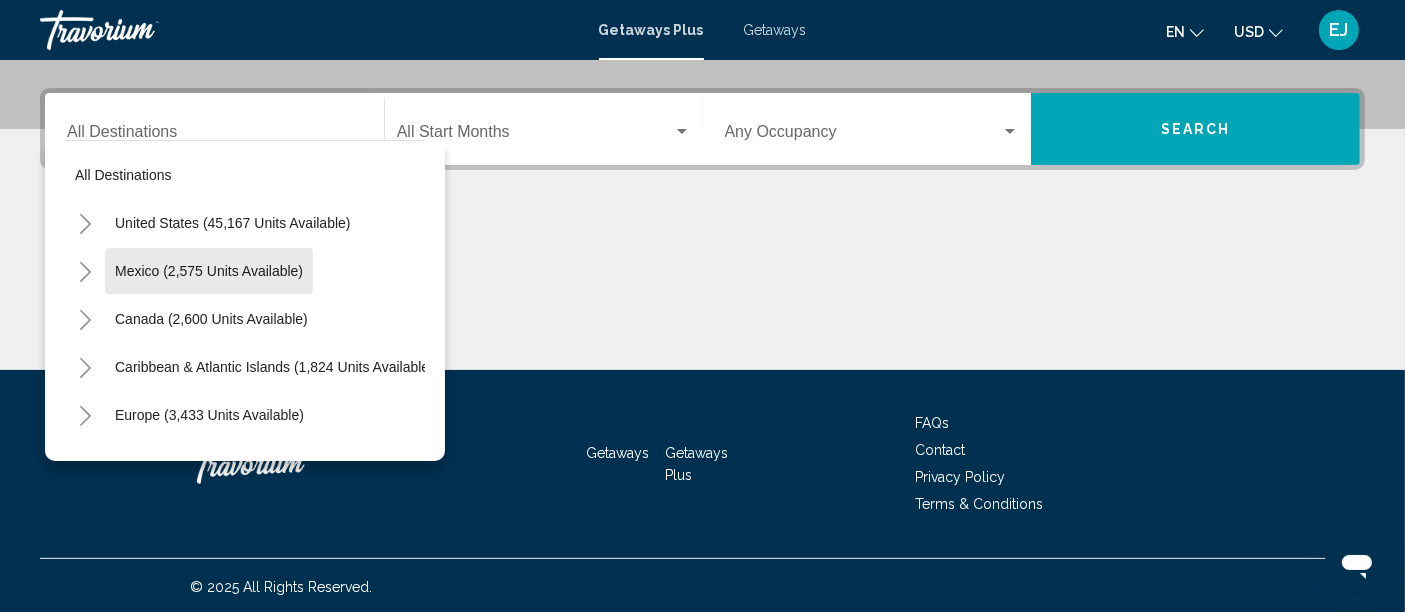 click on "Mexico (2,575 units available)" 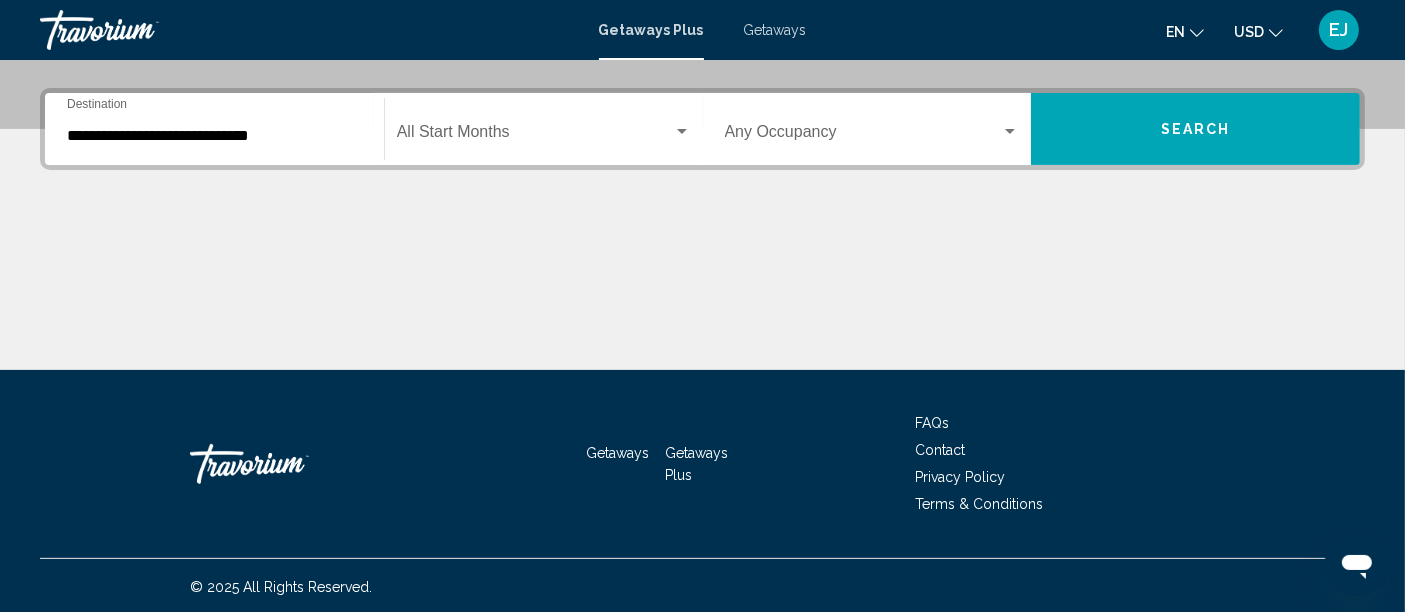 click on "**********" at bounding box center (214, 129) 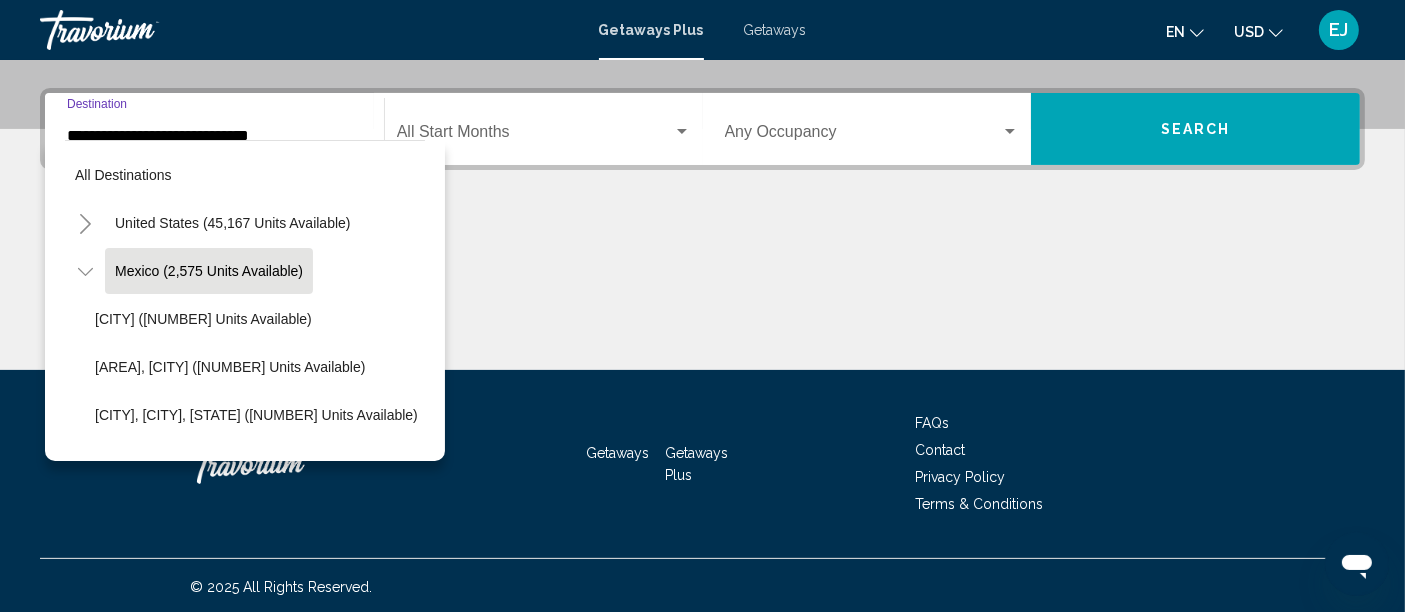 scroll, scrollTop: 434, scrollLeft: 0, axis: vertical 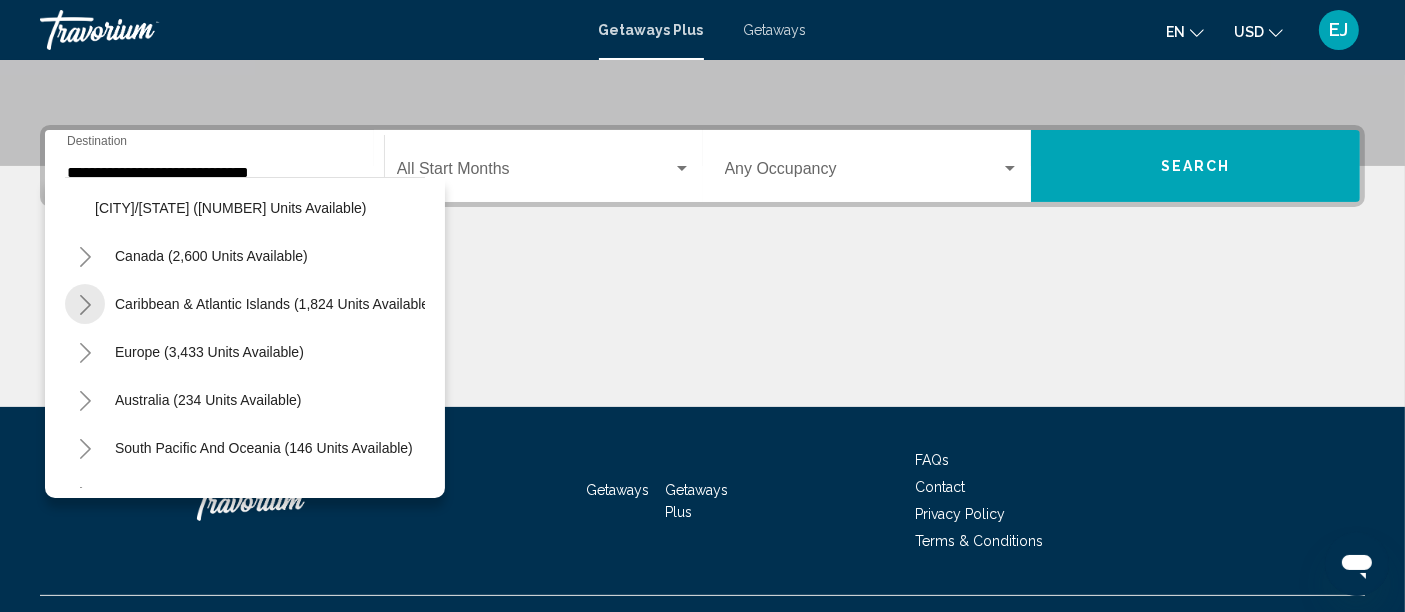 click 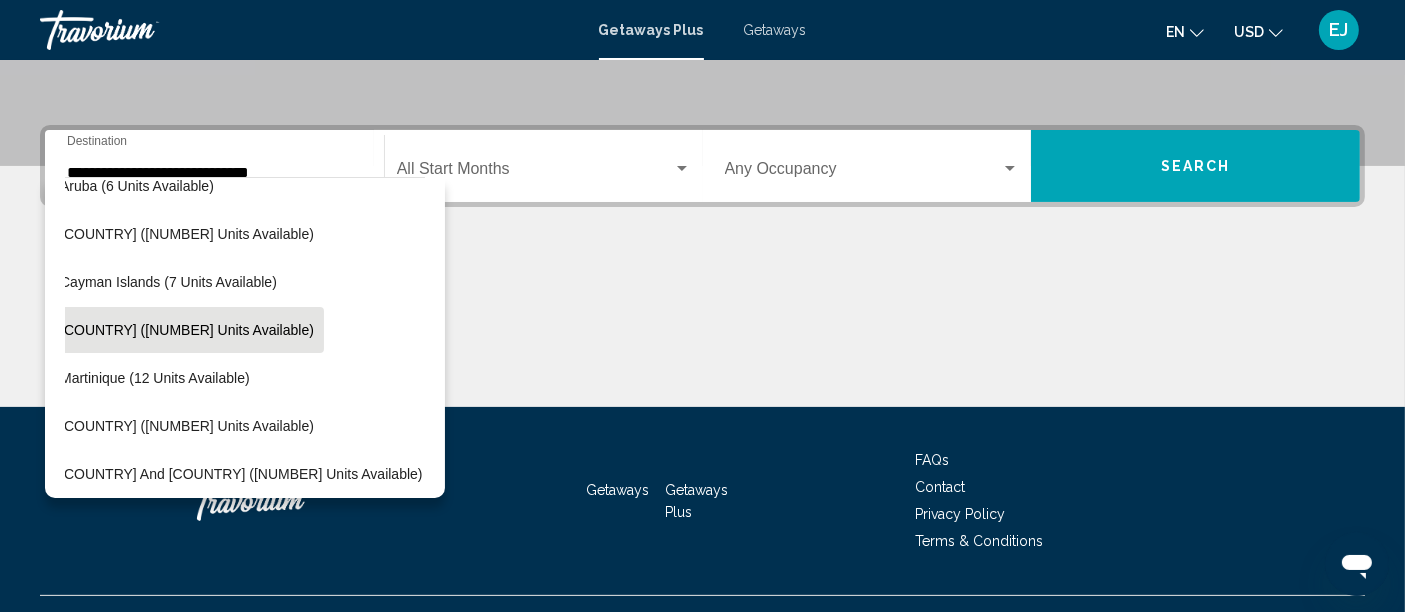 scroll, scrollTop: 746, scrollLeft: 0, axis: vertical 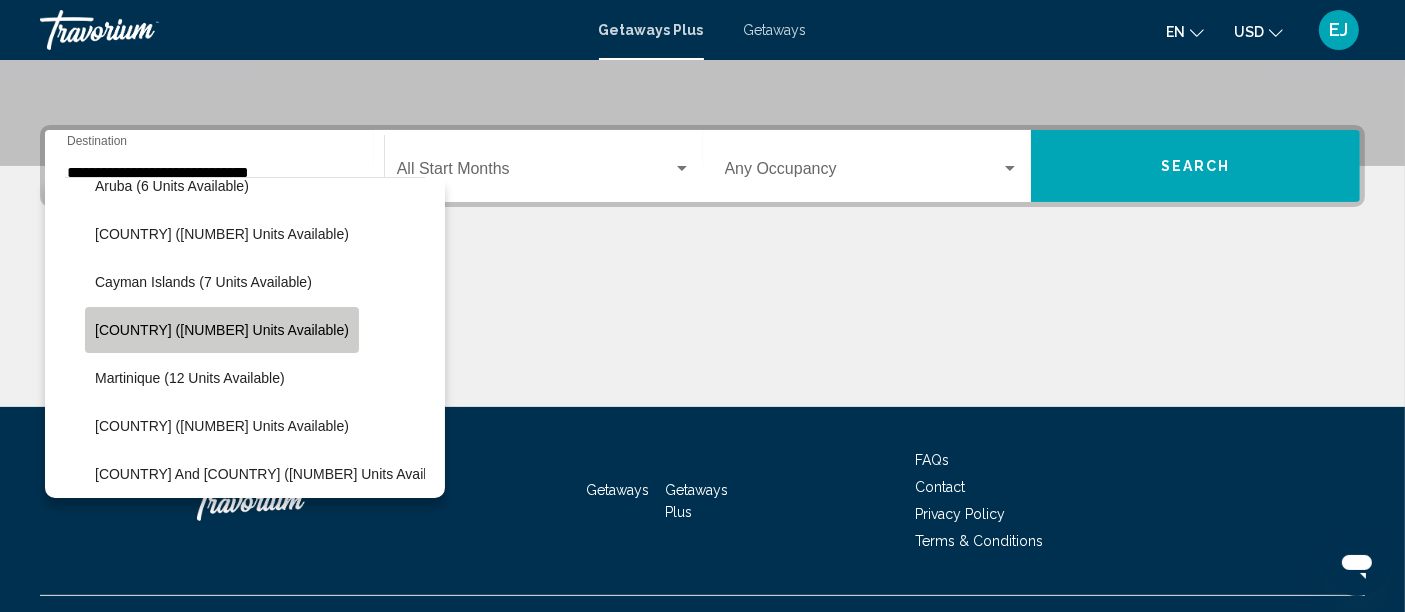 click on "Dominican Republic (317 units available)" 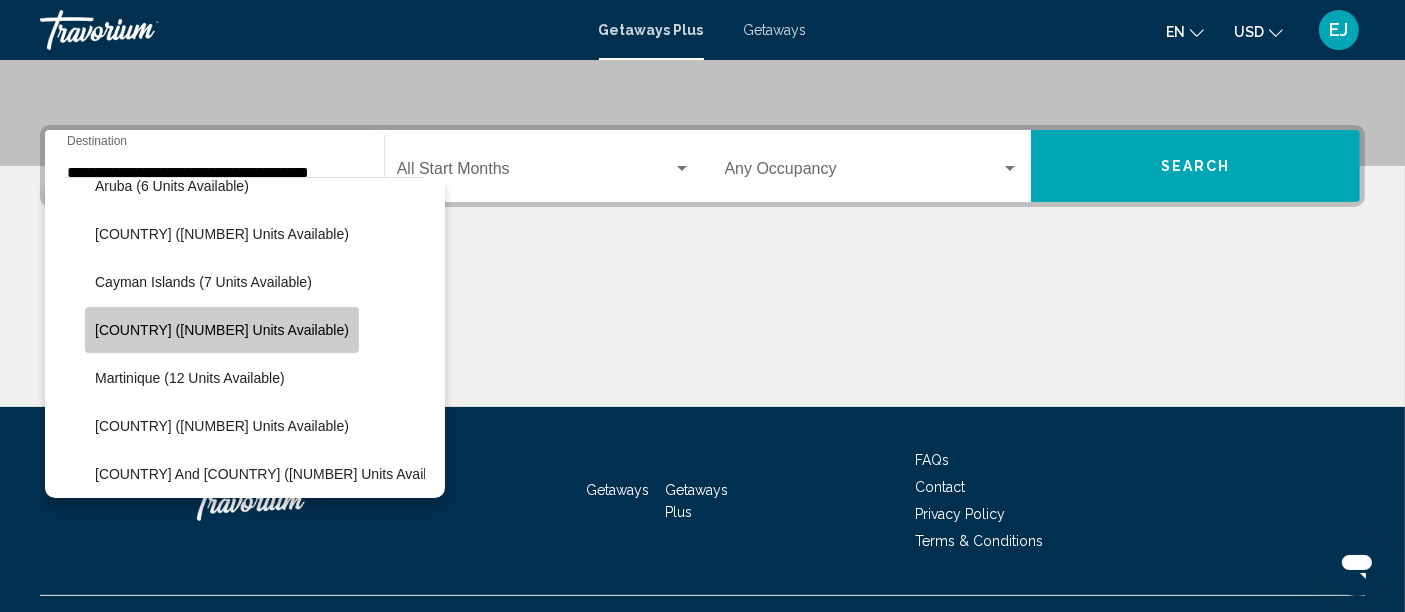 scroll, scrollTop: 471, scrollLeft: 0, axis: vertical 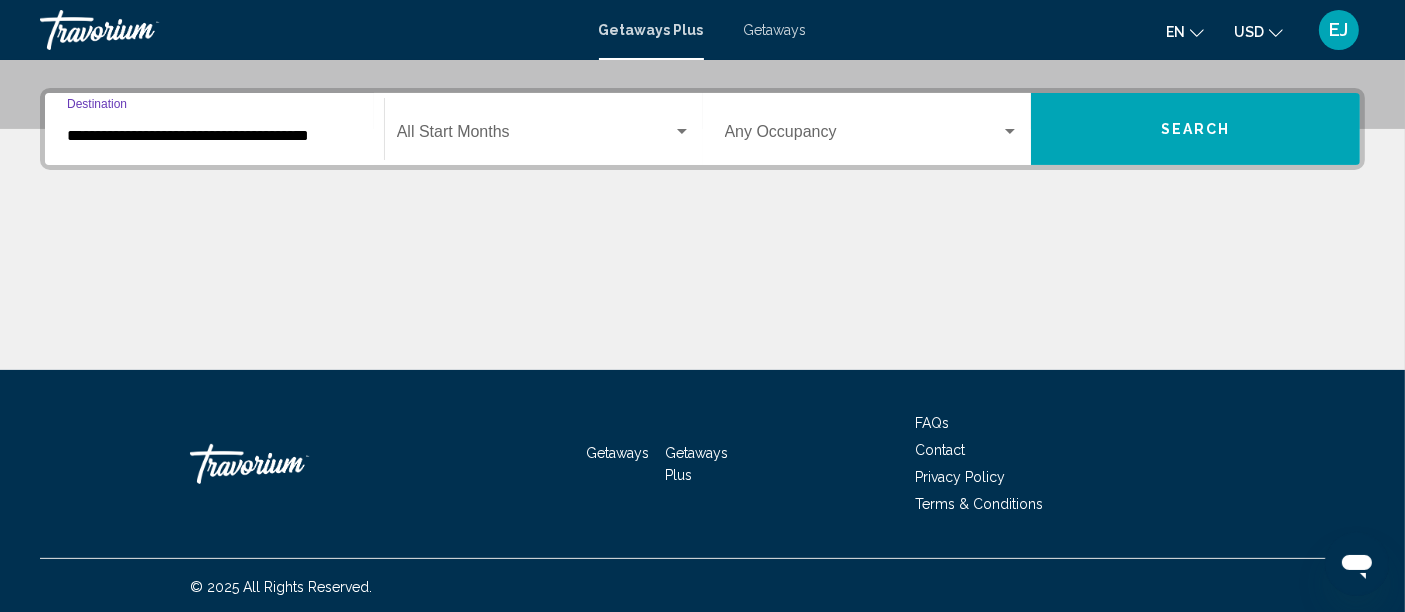 click at bounding box center [535, 136] 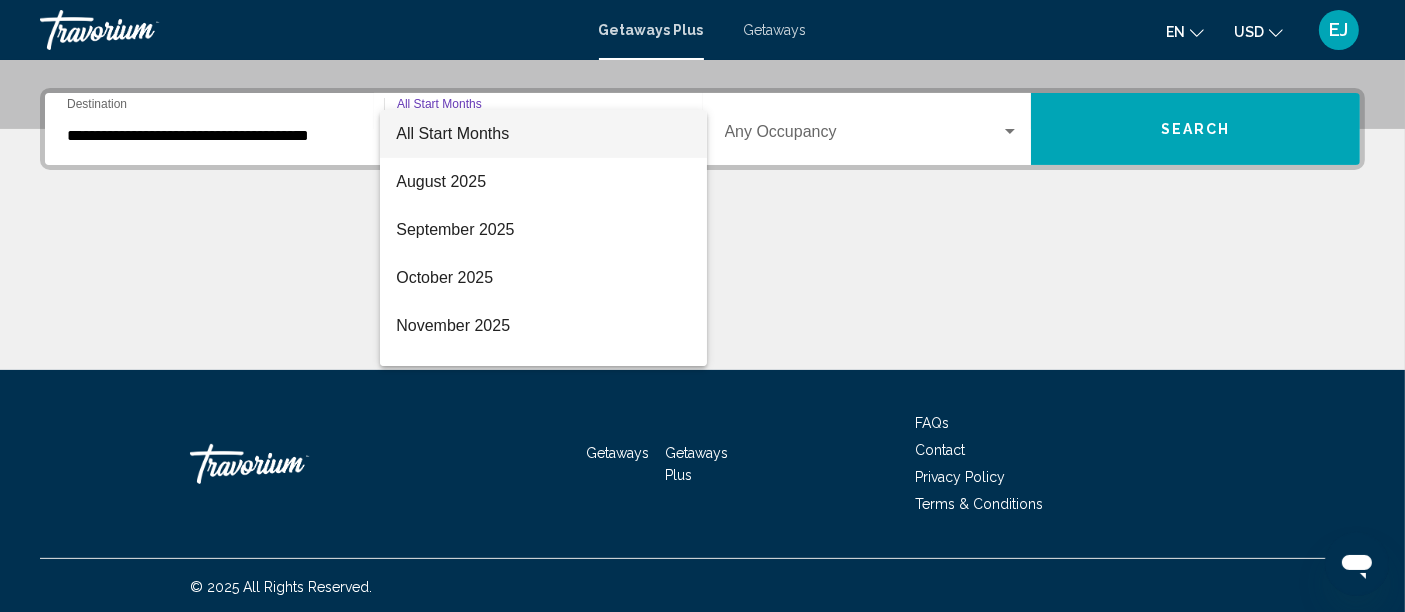 click at bounding box center (702, 306) 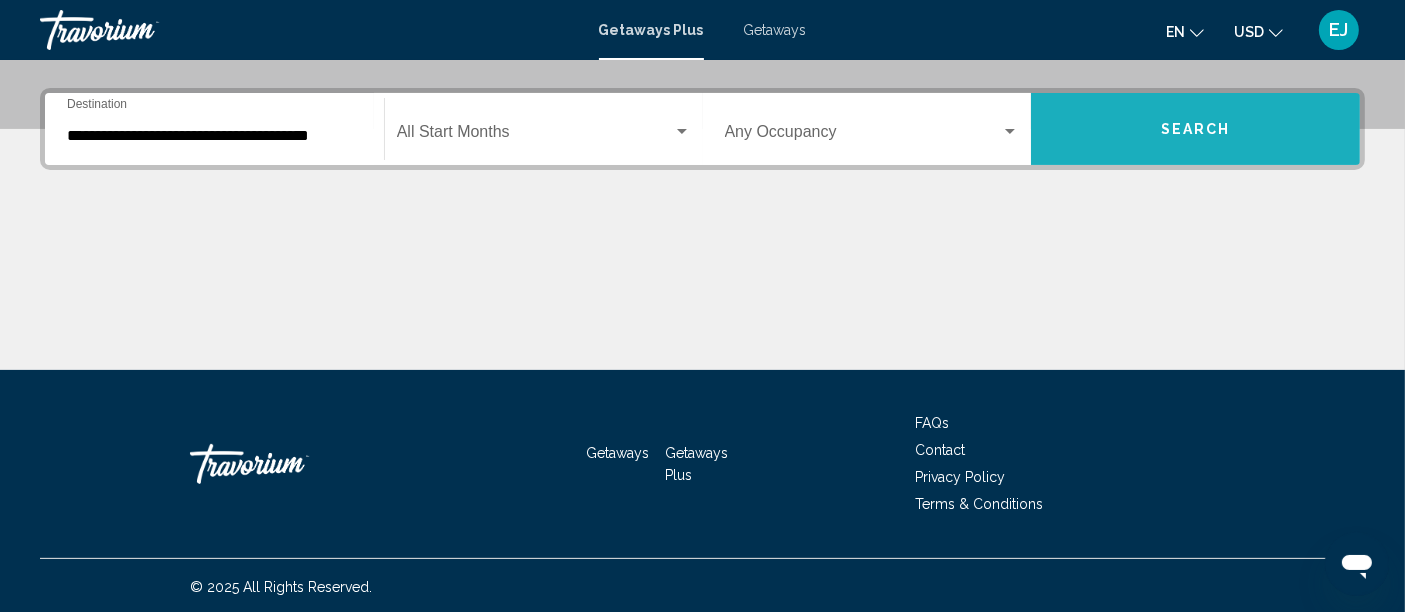 click on "Search" at bounding box center (1195, 129) 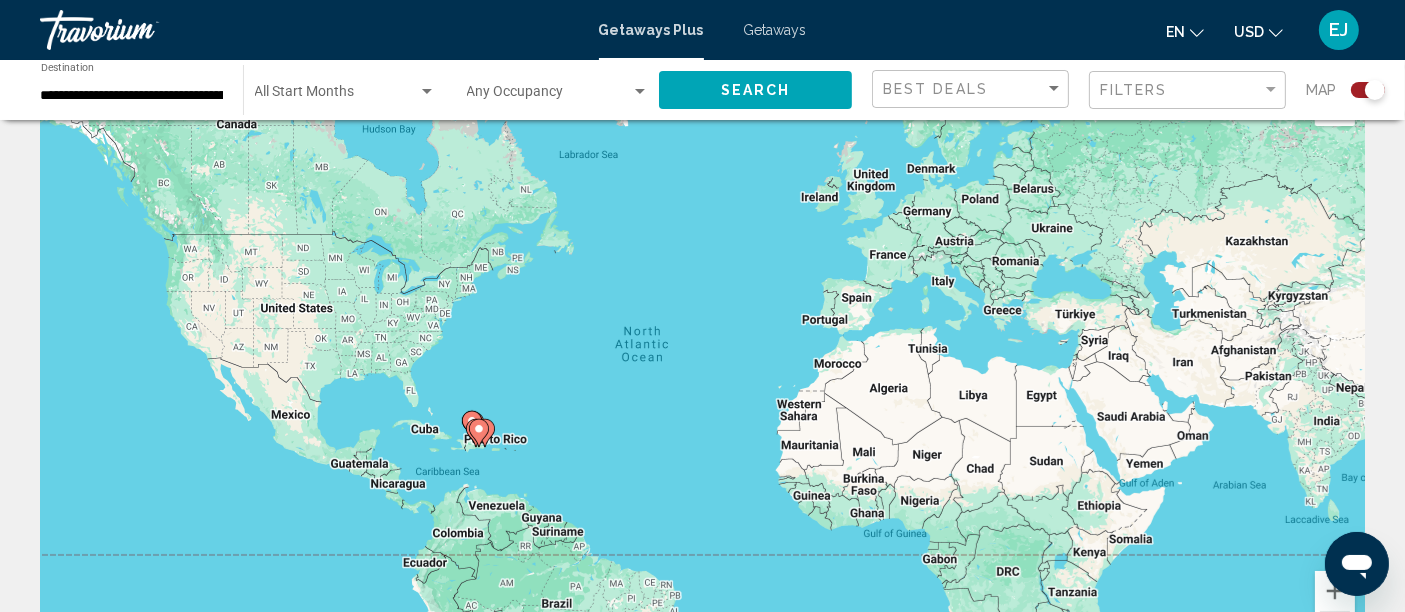 scroll, scrollTop: 0, scrollLeft: 0, axis: both 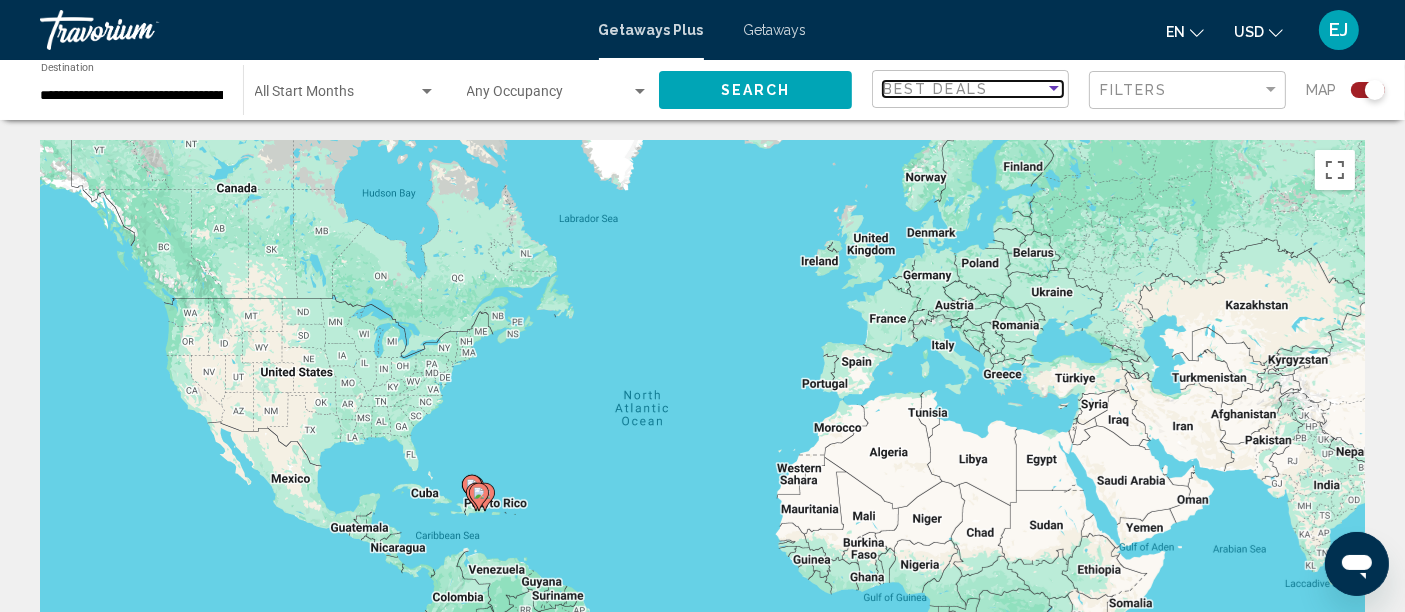click on "Best Deals" at bounding box center [935, 89] 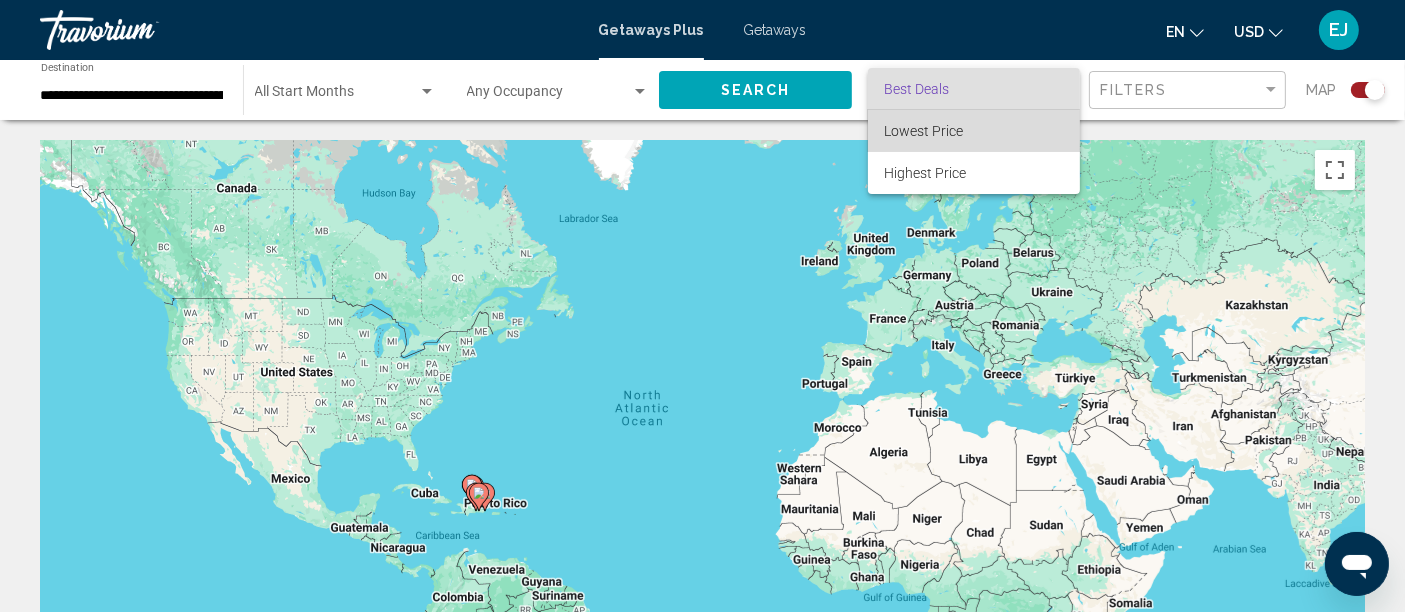 click on "Lowest Price" at bounding box center [923, 131] 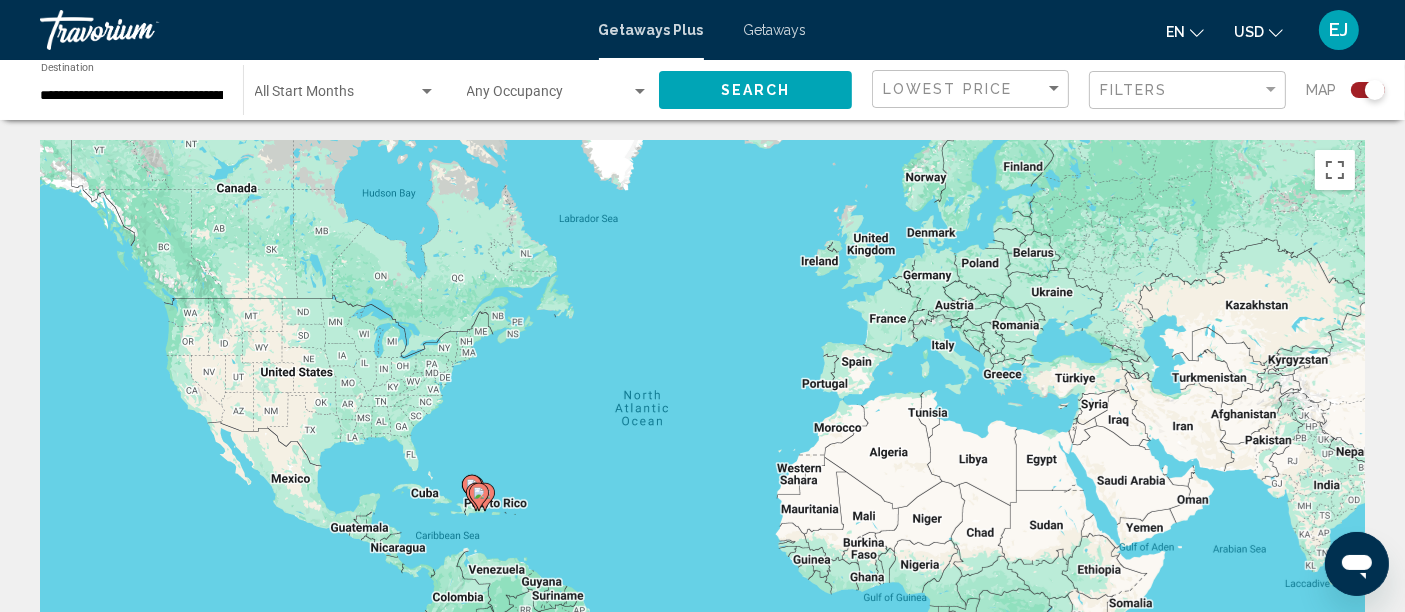 click on "Filters" 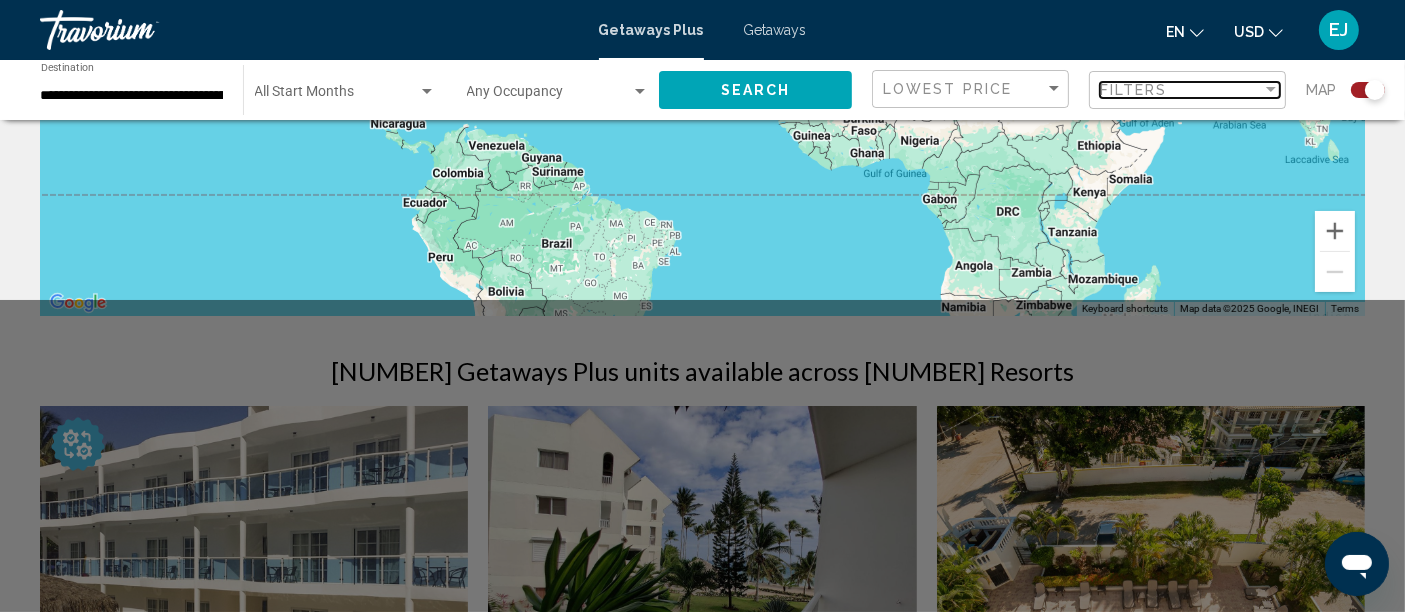 scroll, scrollTop: 877, scrollLeft: 0, axis: vertical 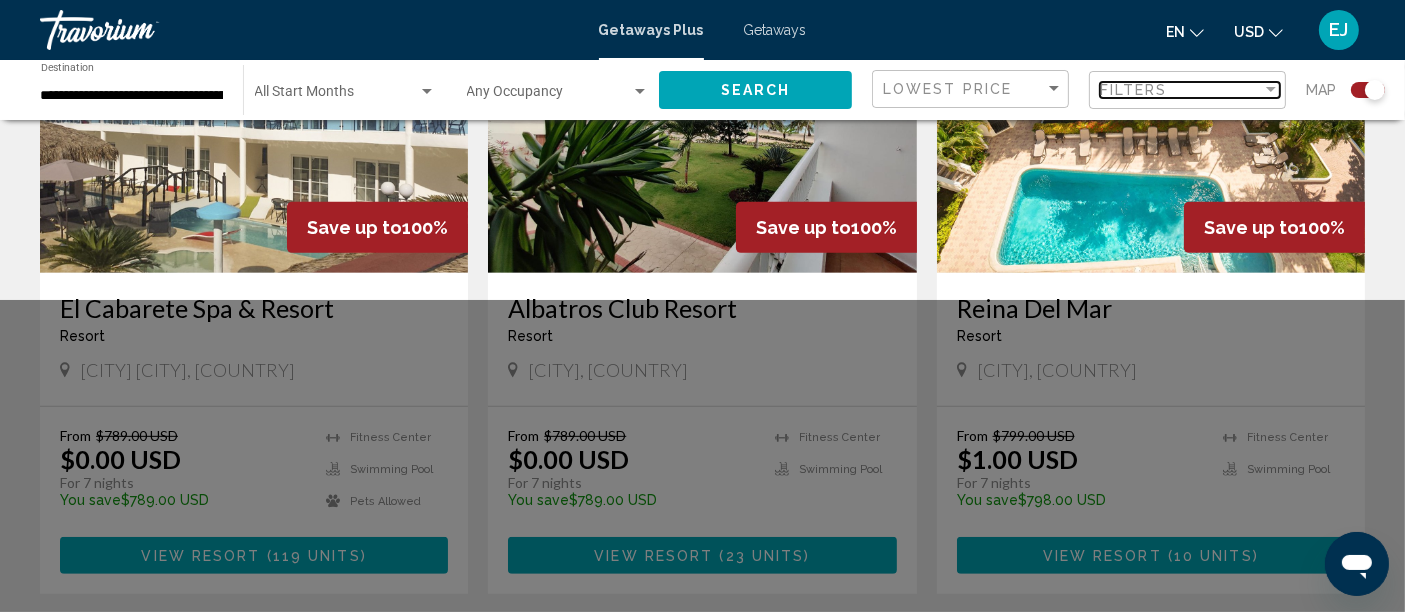 click on "Filters" at bounding box center [1134, 90] 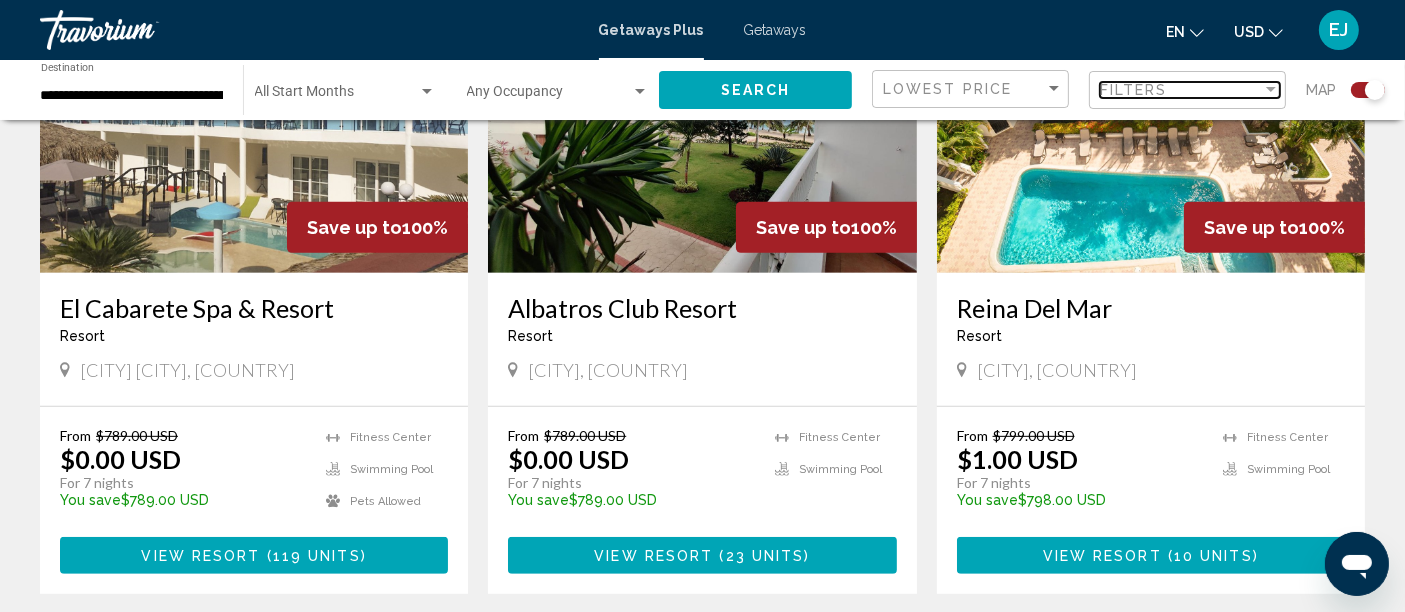 click on "Filters" at bounding box center (1134, 90) 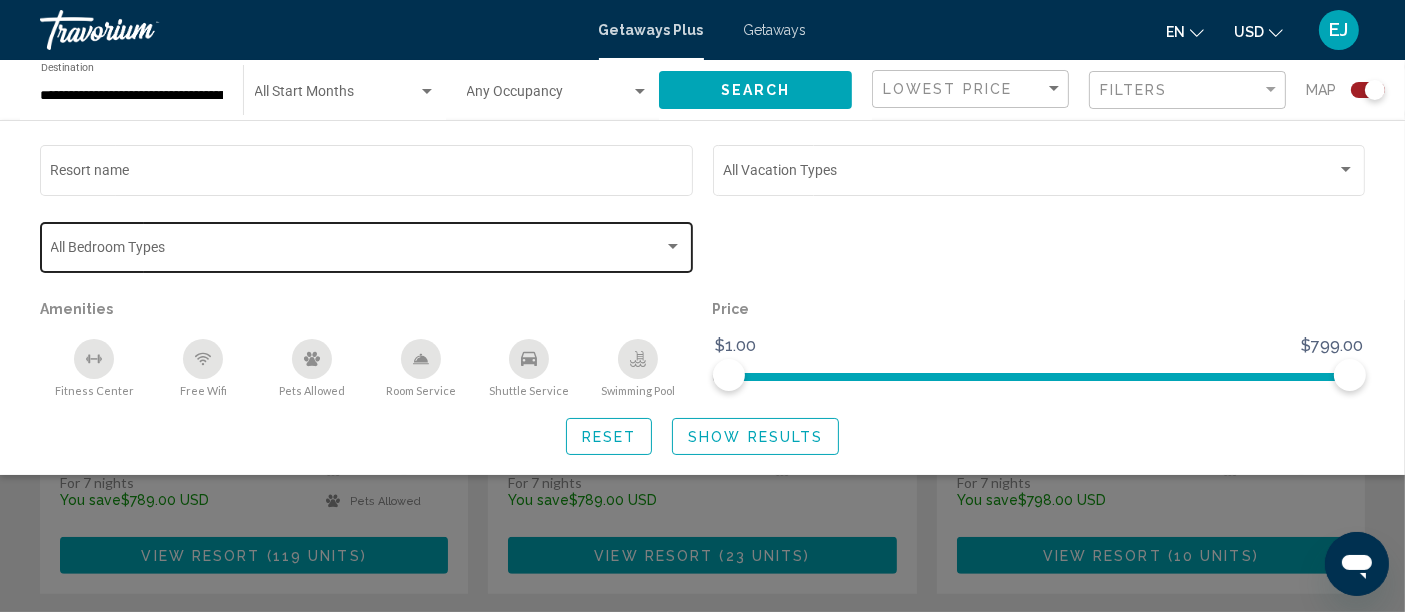 click on "Bedroom Types All Bedroom Types" 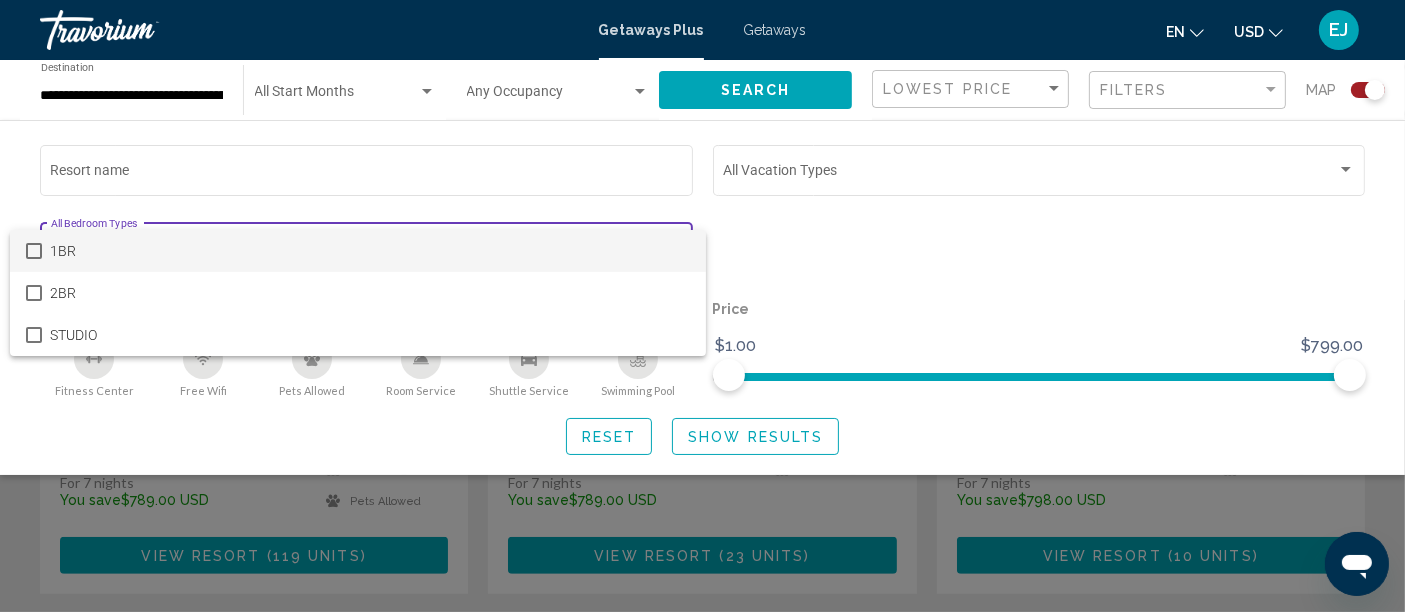 click at bounding box center [702, 306] 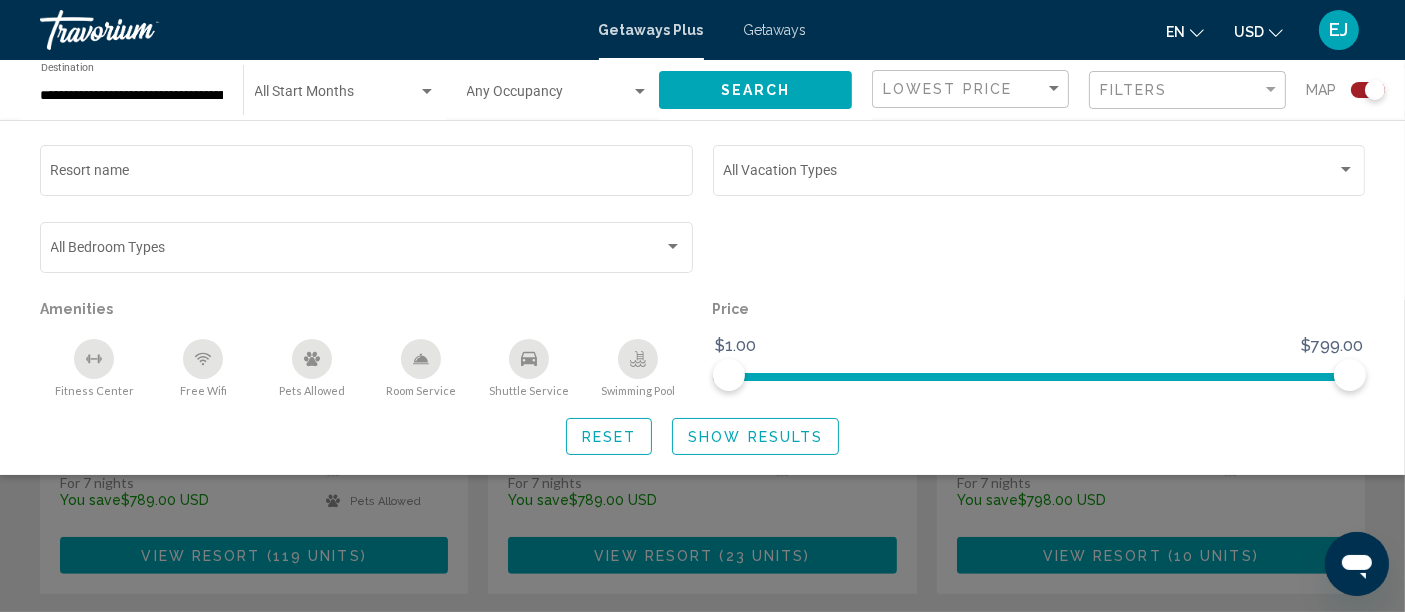 click on "Vacation Types All Vacation Types" 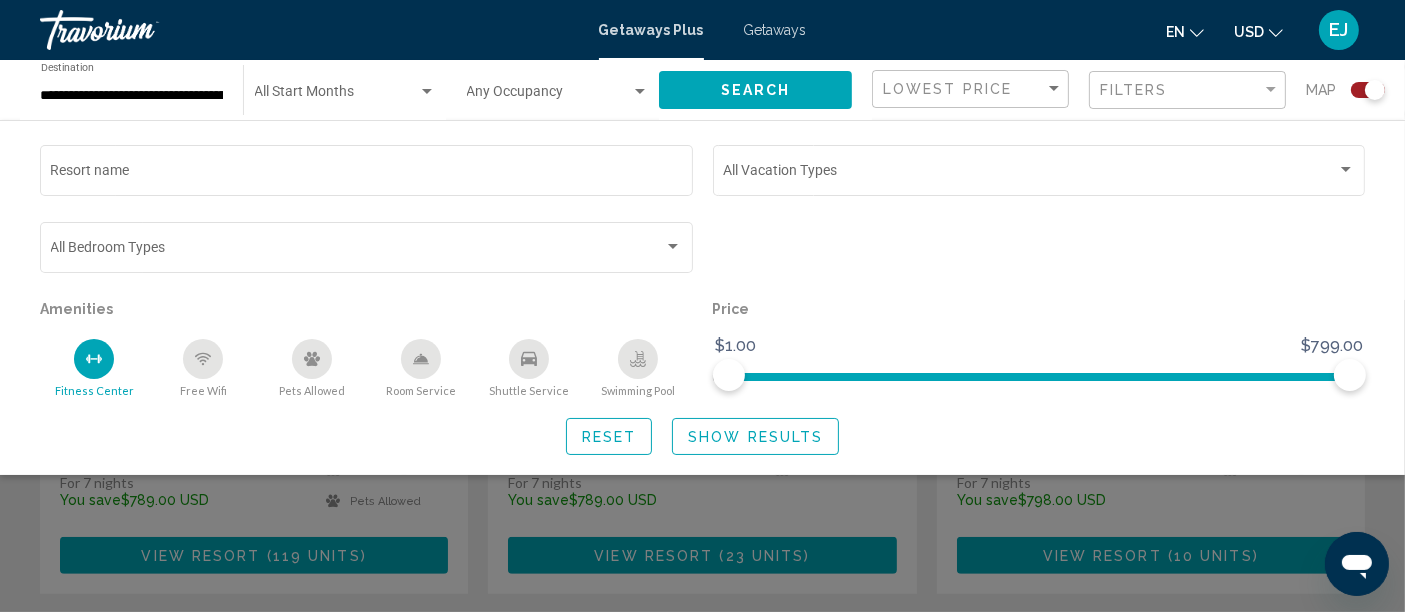 click 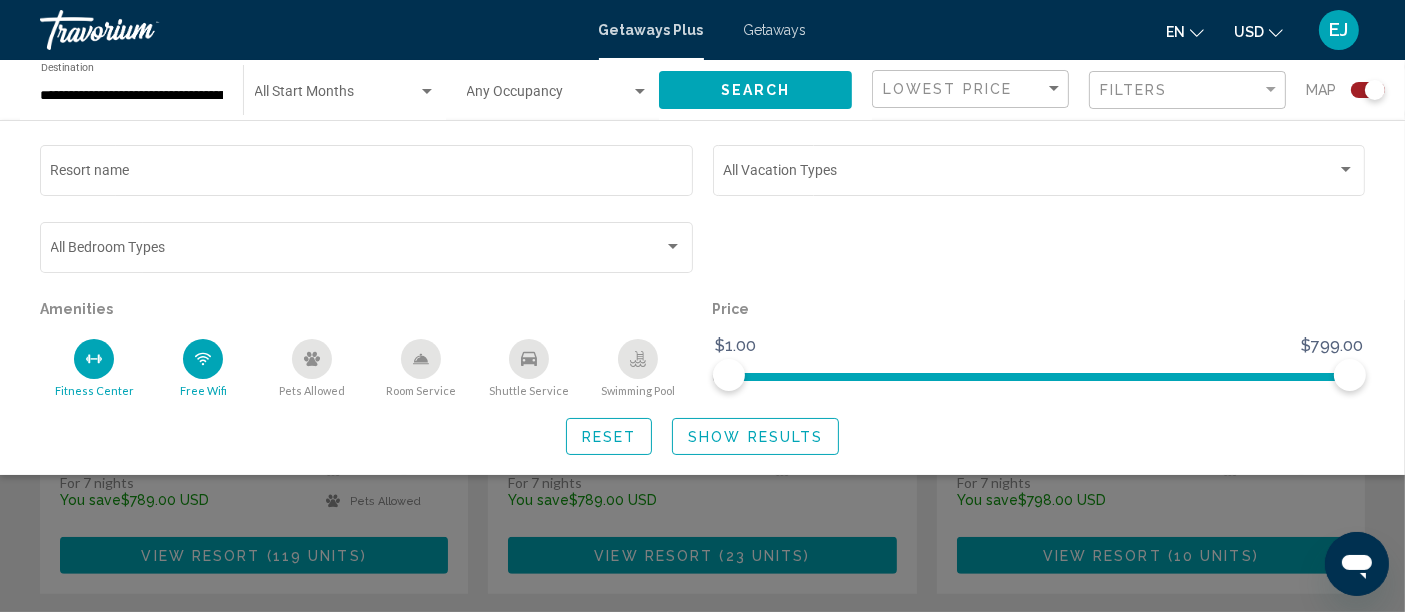 click 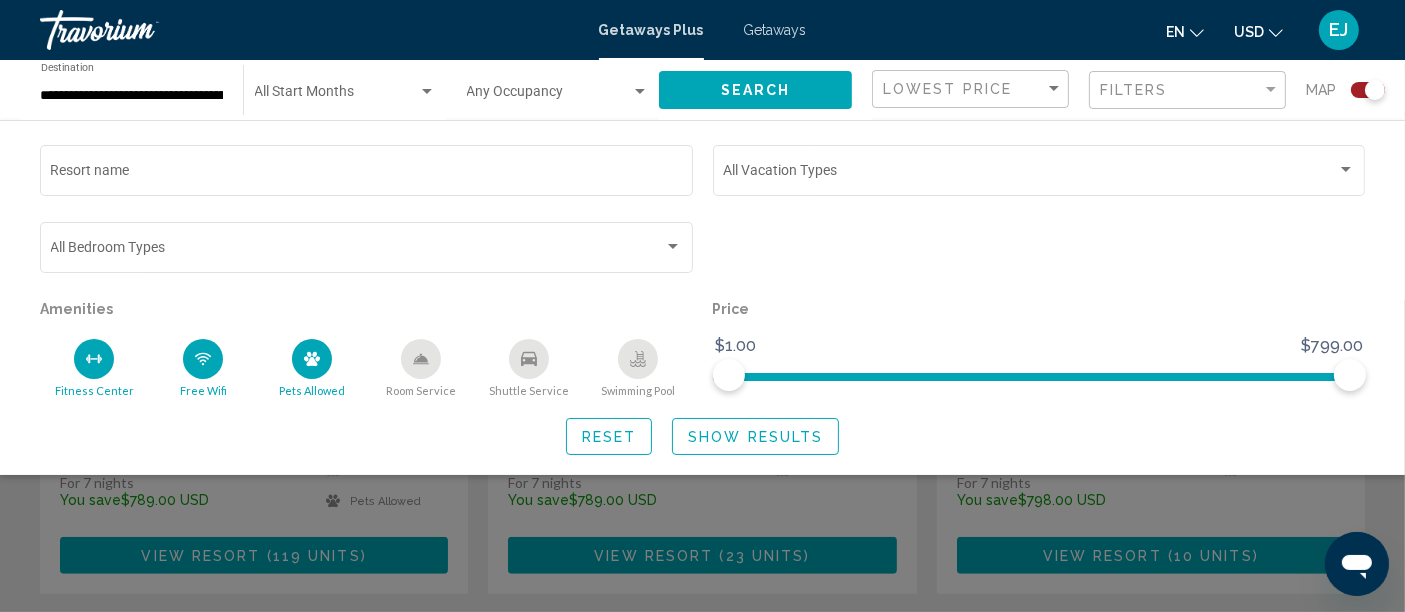 click 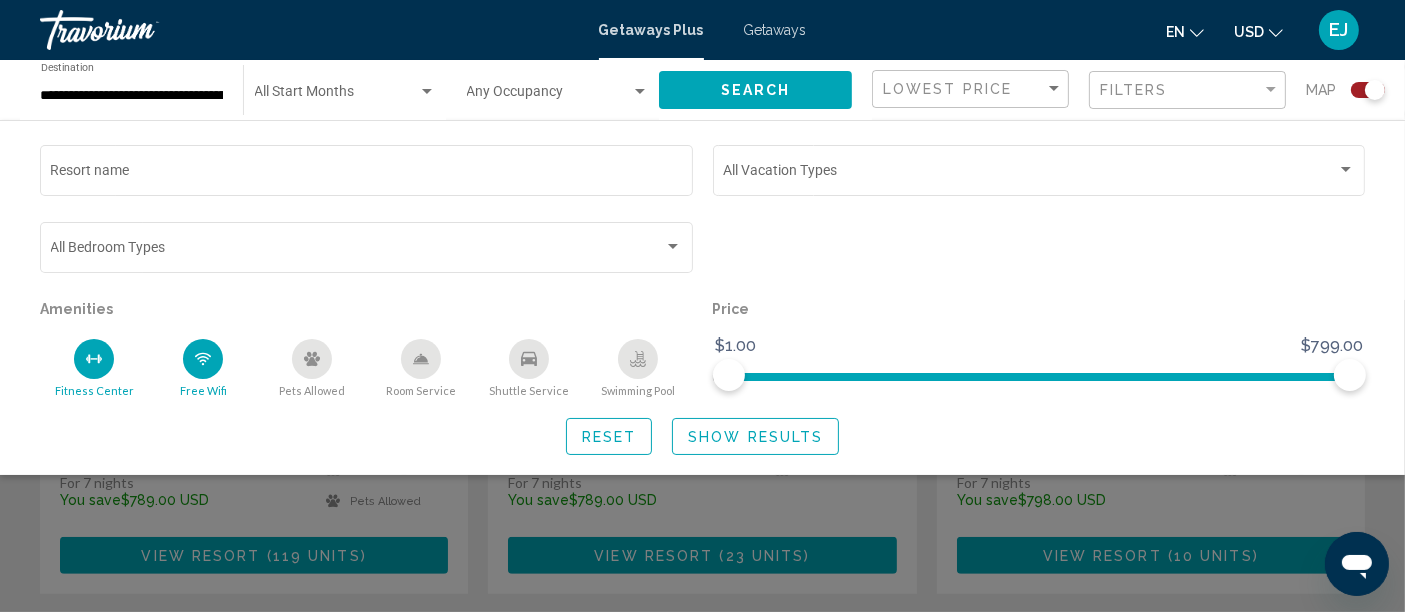 click 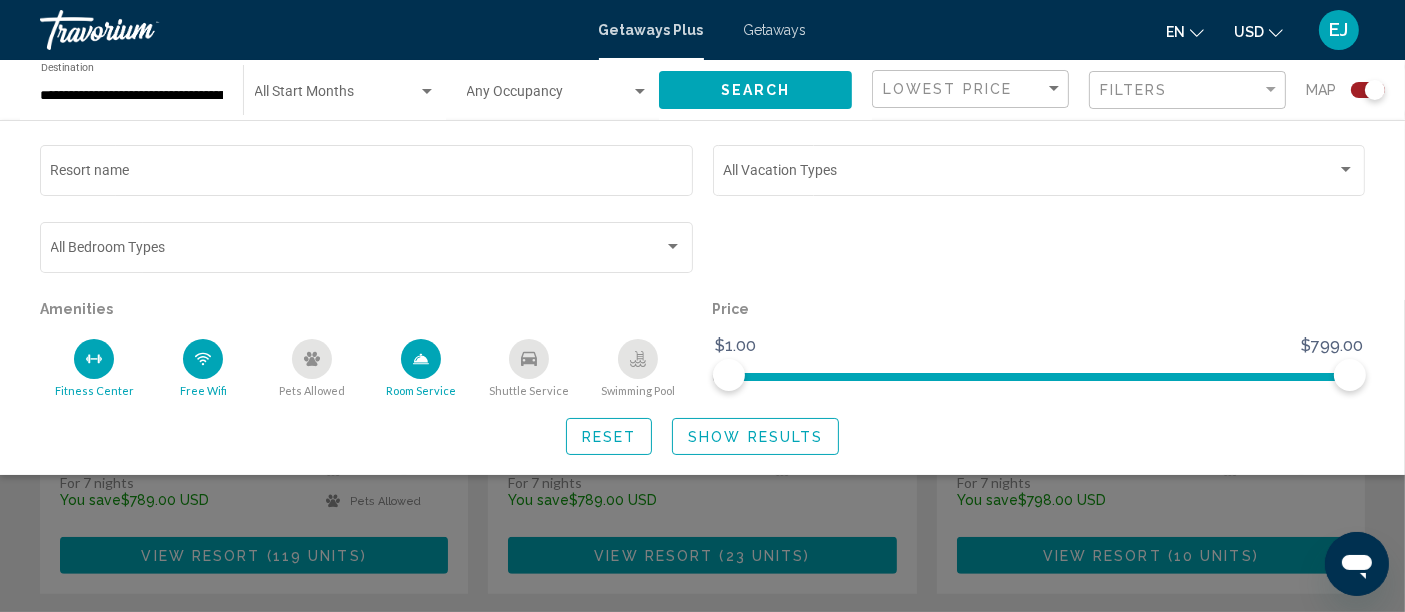 click 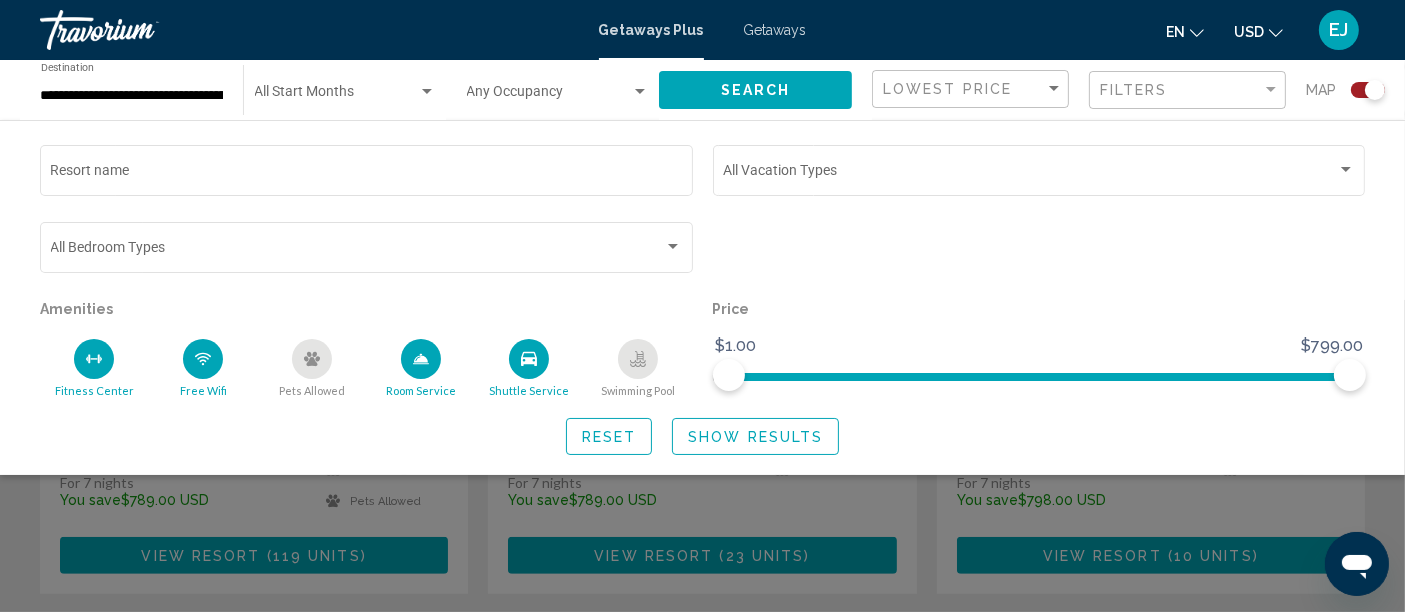 click 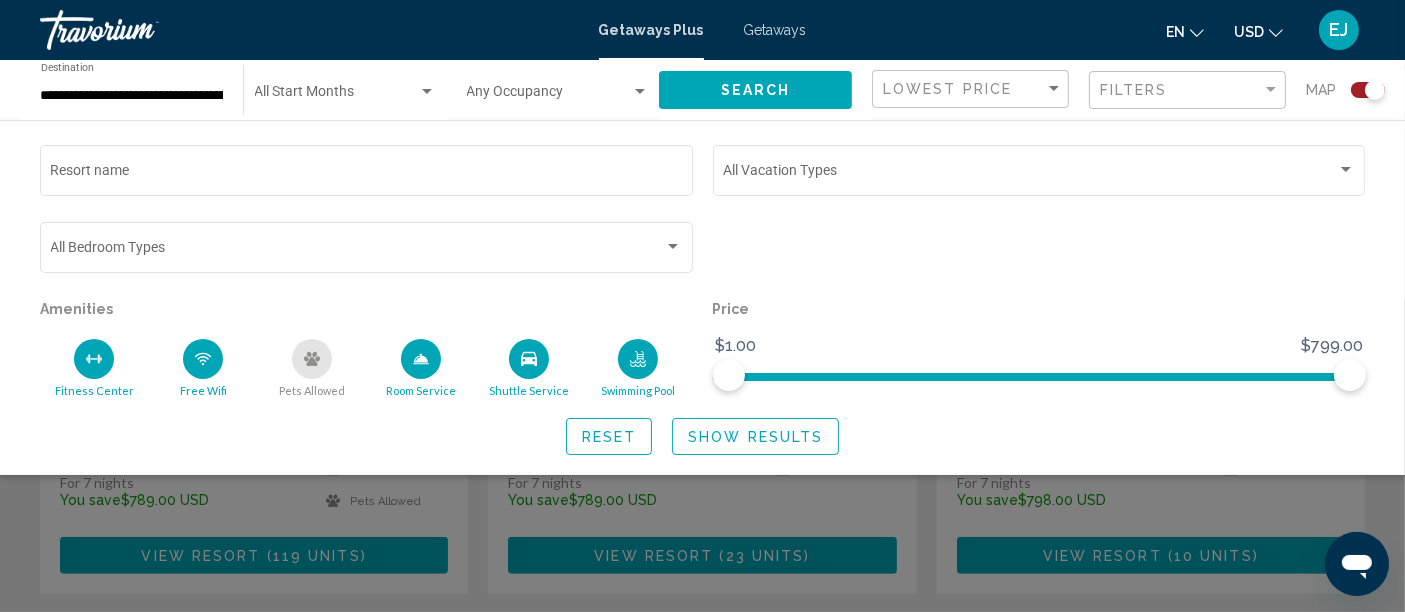 click on "Show Results" 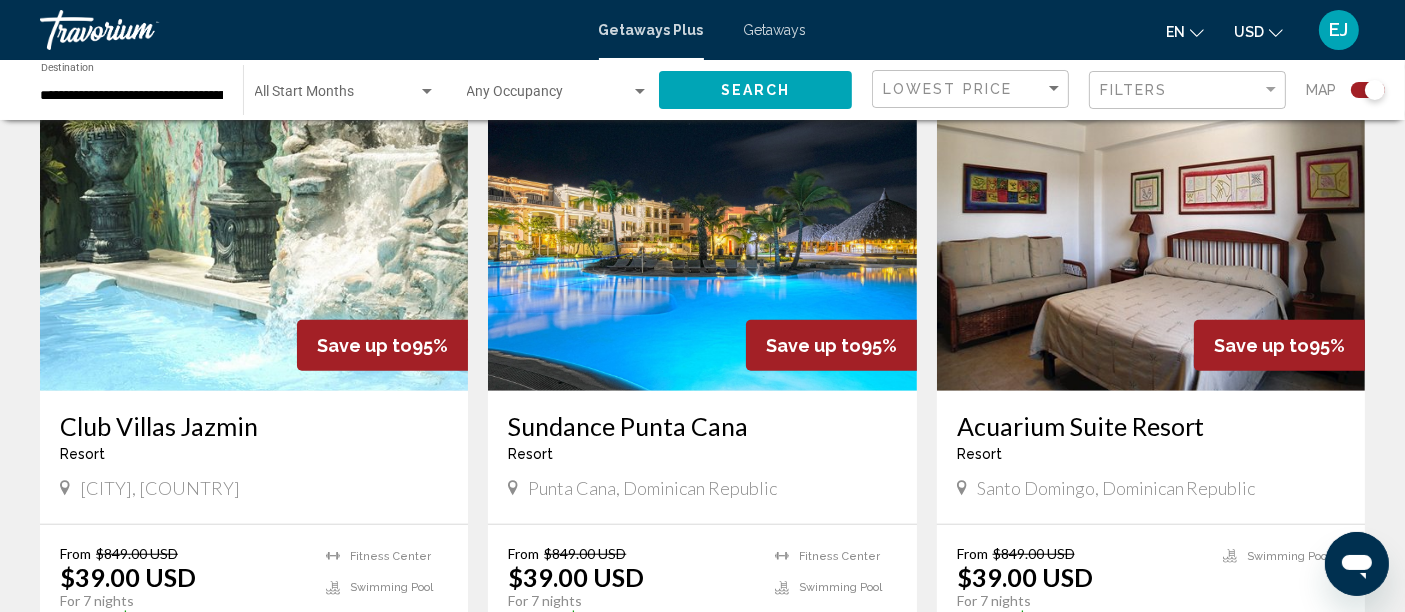 scroll, scrollTop: 1439, scrollLeft: 0, axis: vertical 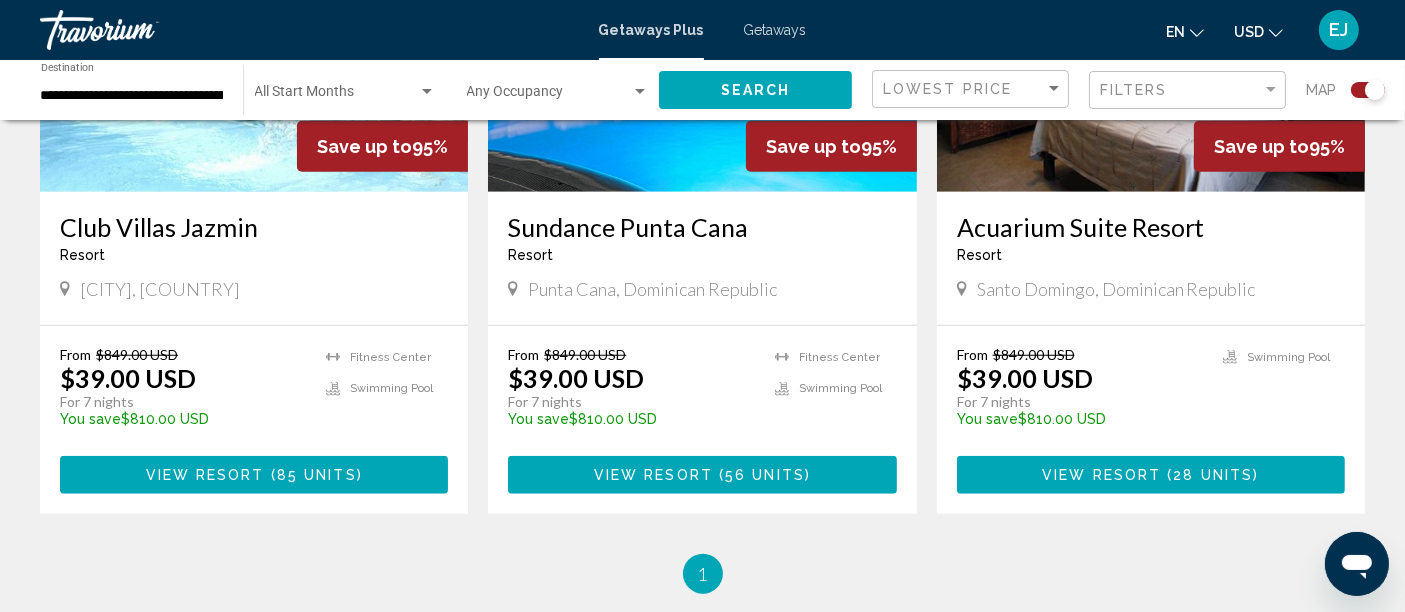 click at bounding box center [702, 32] 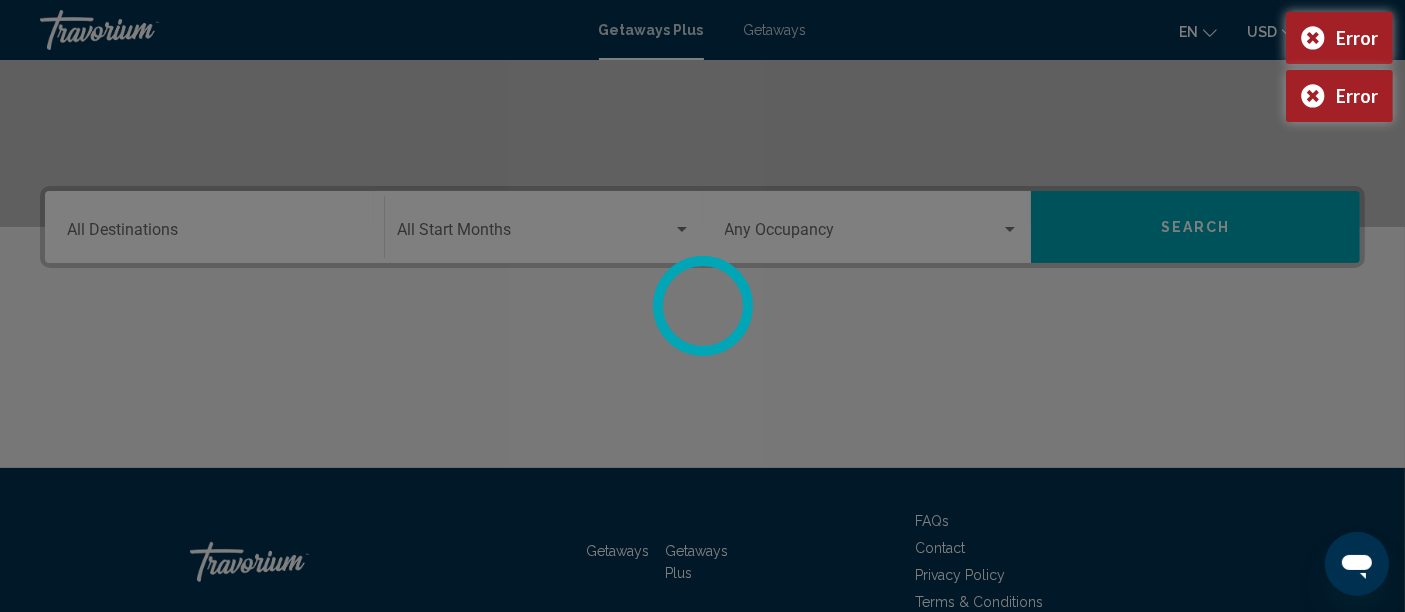 scroll, scrollTop: 385, scrollLeft: 0, axis: vertical 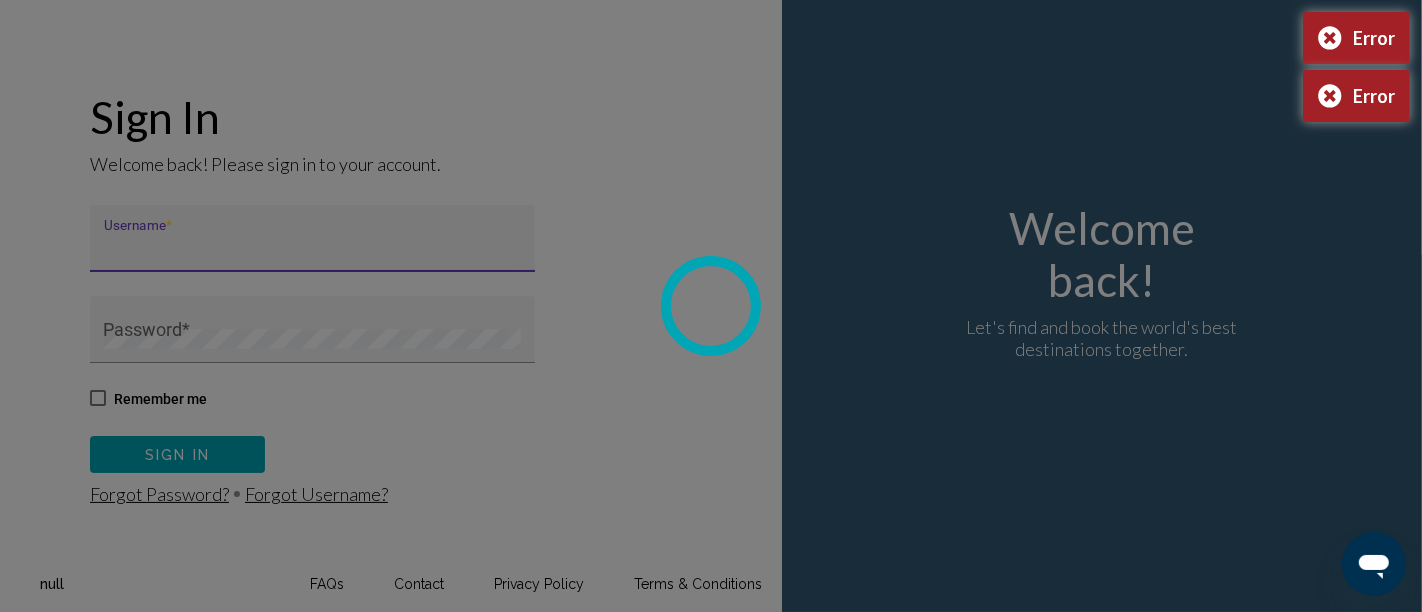 click on "Sign In Welcome back! Please sign in to your account. Username  * Password  *   Remember me Sign In Forgot Password? Forgot Username? null FAQs Contact Privacy Policy Terms & Conditions Hello! Create a new account and start your journey with us. Welcome back! Let's find and book the world's best destinations together. Sign up Welcome back! Let's find and book the world's best destinations together. Sign In Sign up Hello! Create a new account below. I have a registration code Please enter your registration code to get started. Registration Code Submit Cancel No memberships returned for the above registration code. Choose a membership type null FAQs Contact Privacy Policy Terms & Conditions" at bounding box center [711, 306] 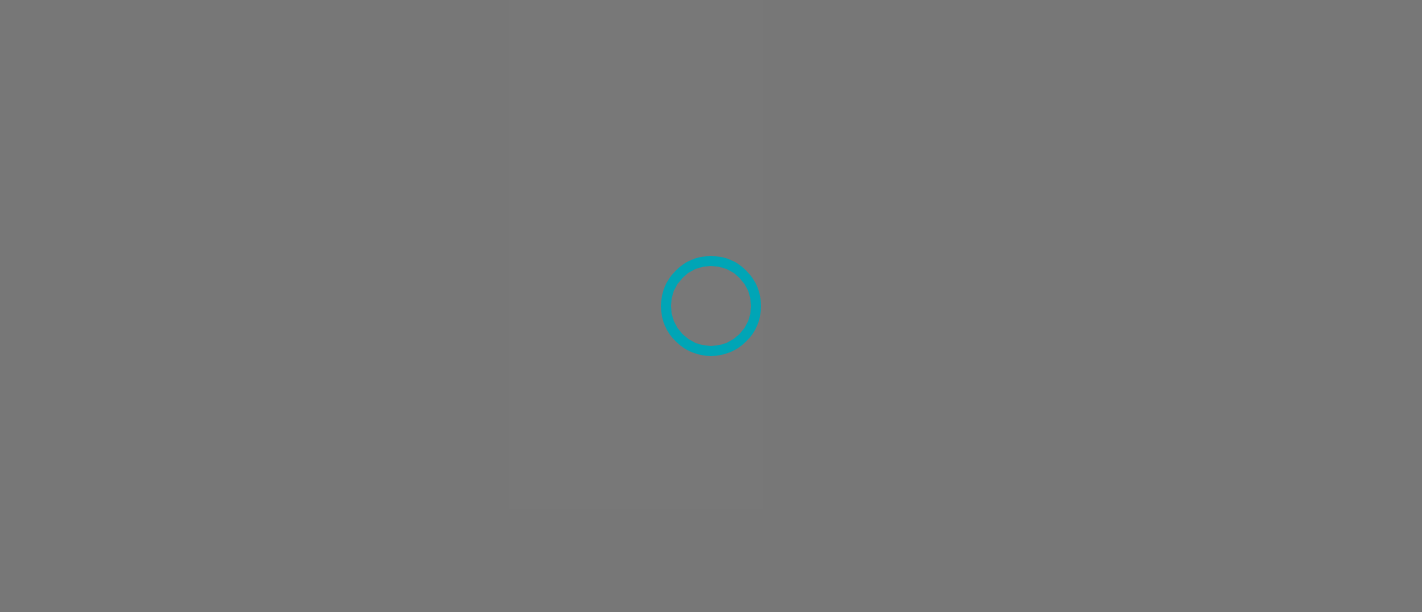 scroll, scrollTop: 0, scrollLeft: 0, axis: both 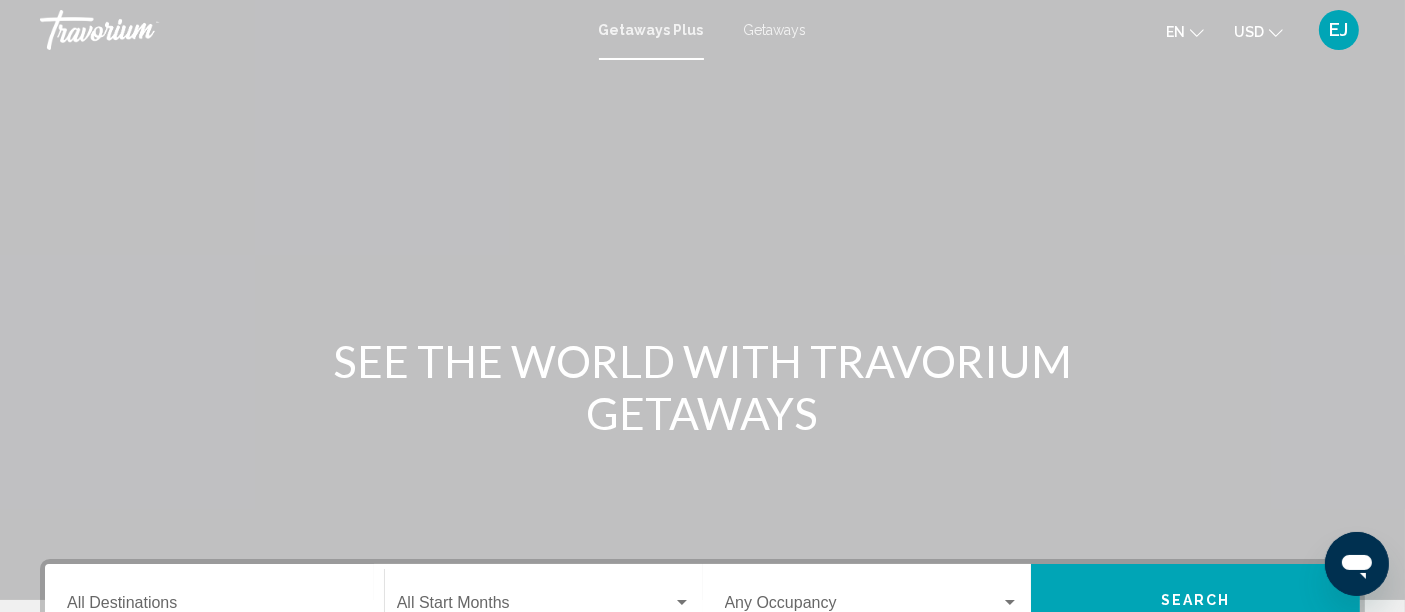 click on "Getaways" at bounding box center (775, 30) 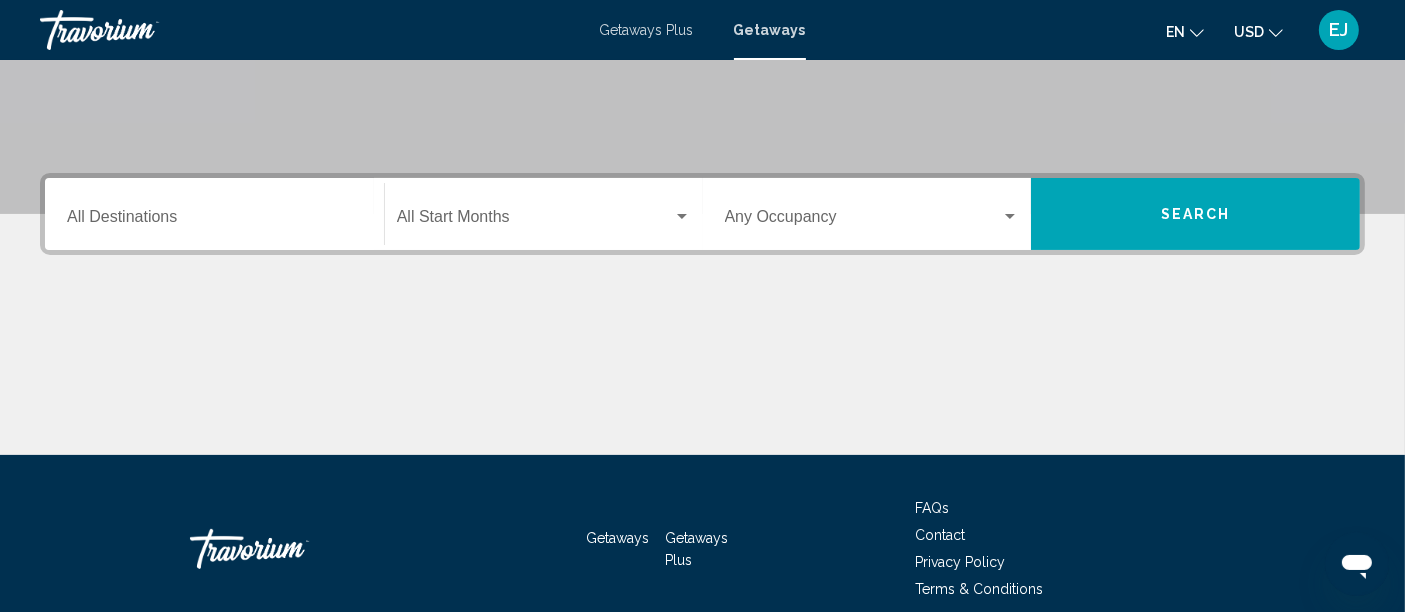 click on "Destination All Destinations" at bounding box center (214, 214) 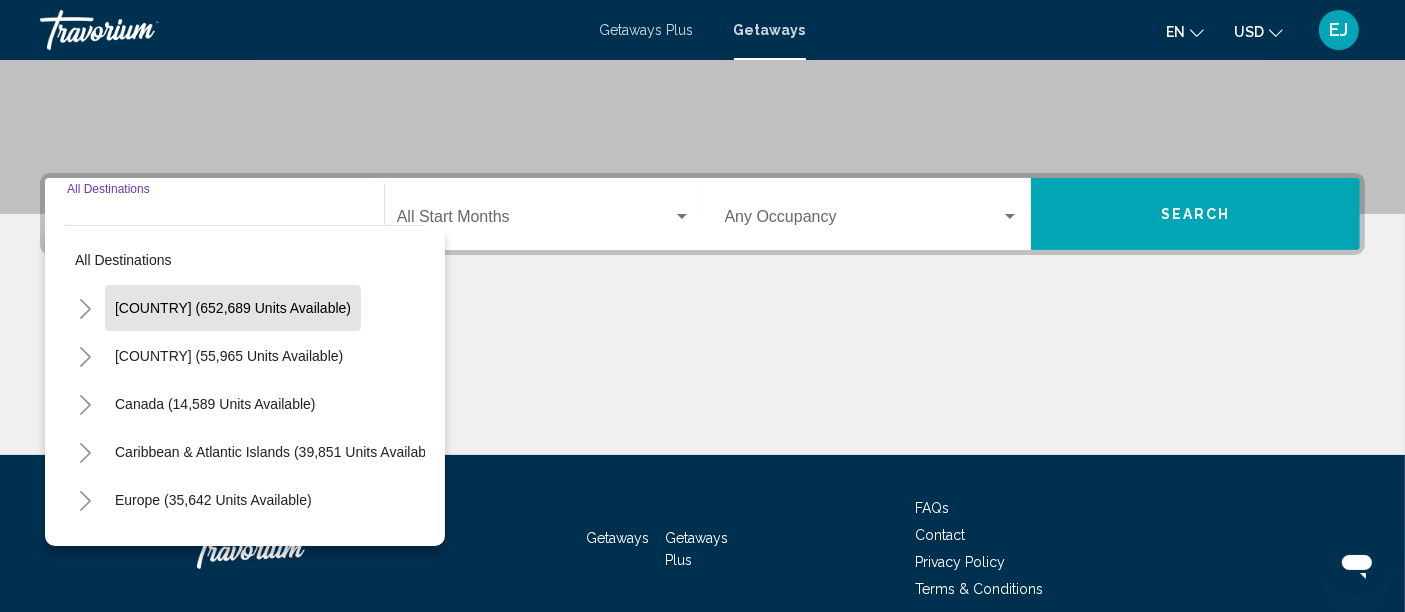 scroll, scrollTop: 471, scrollLeft: 0, axis: vertical 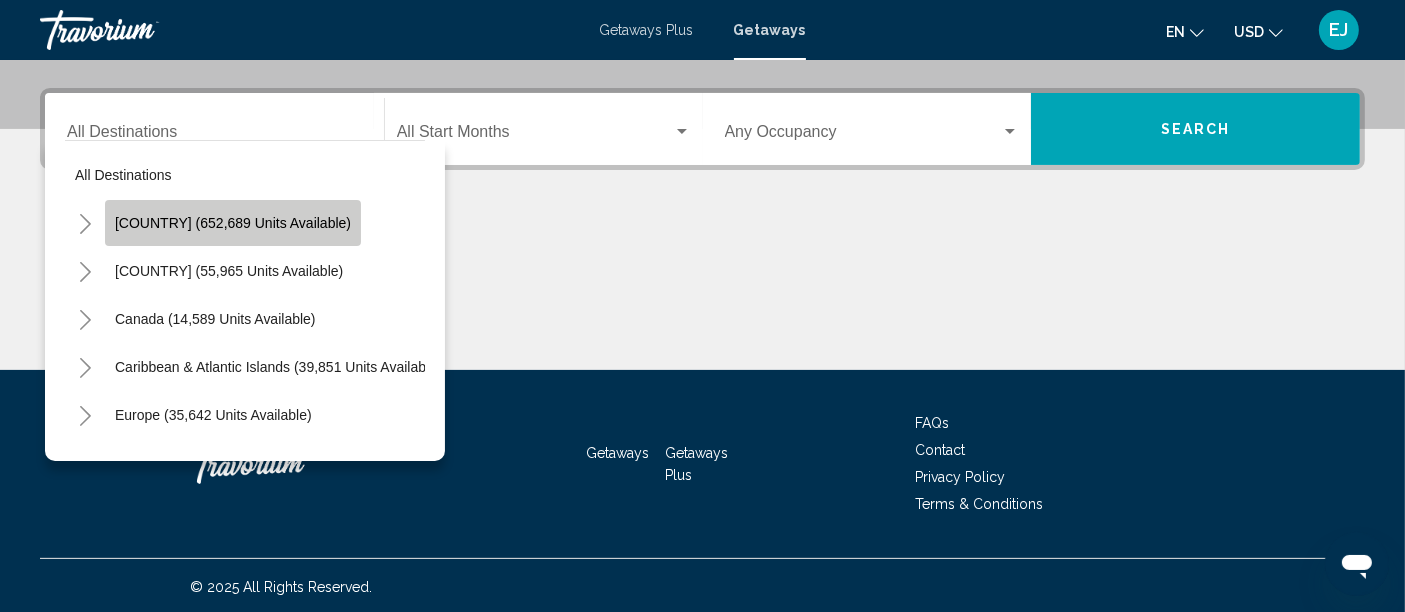 click on "[COUNTRY] (652,689 units available)" 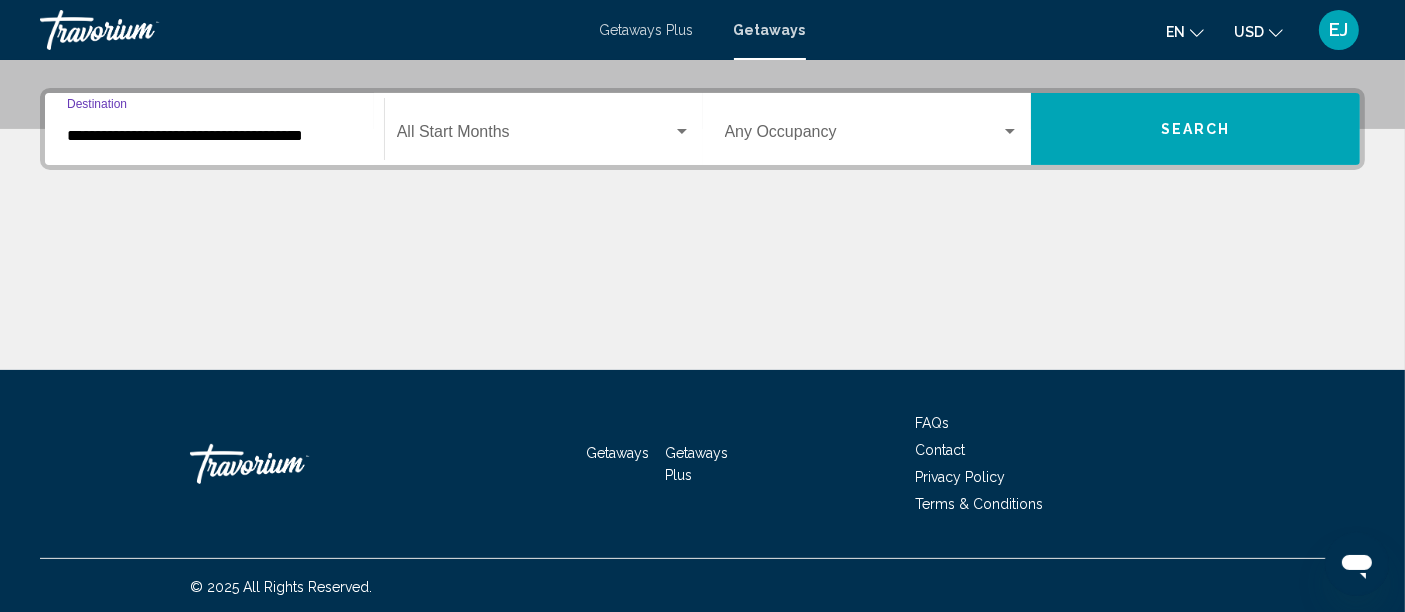 click on "**********" at bounding box center (214, 136) 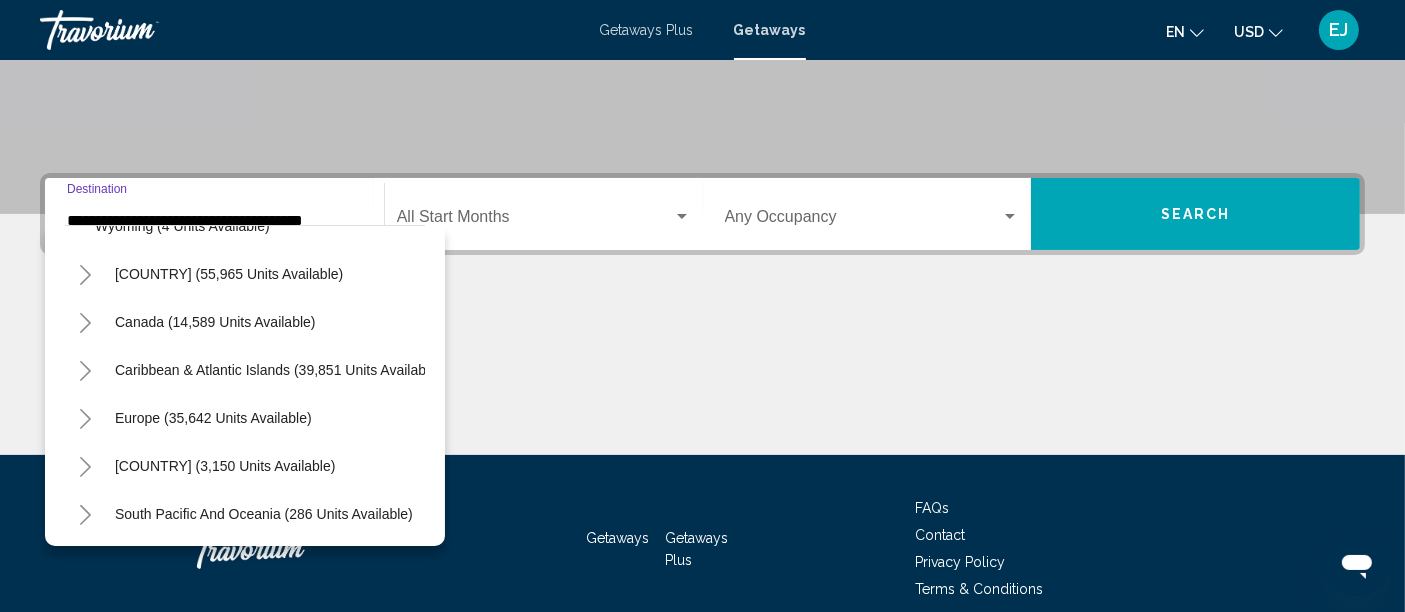 scroll, scrollTop: 2244, scrollLeft: 0, axis: vertical 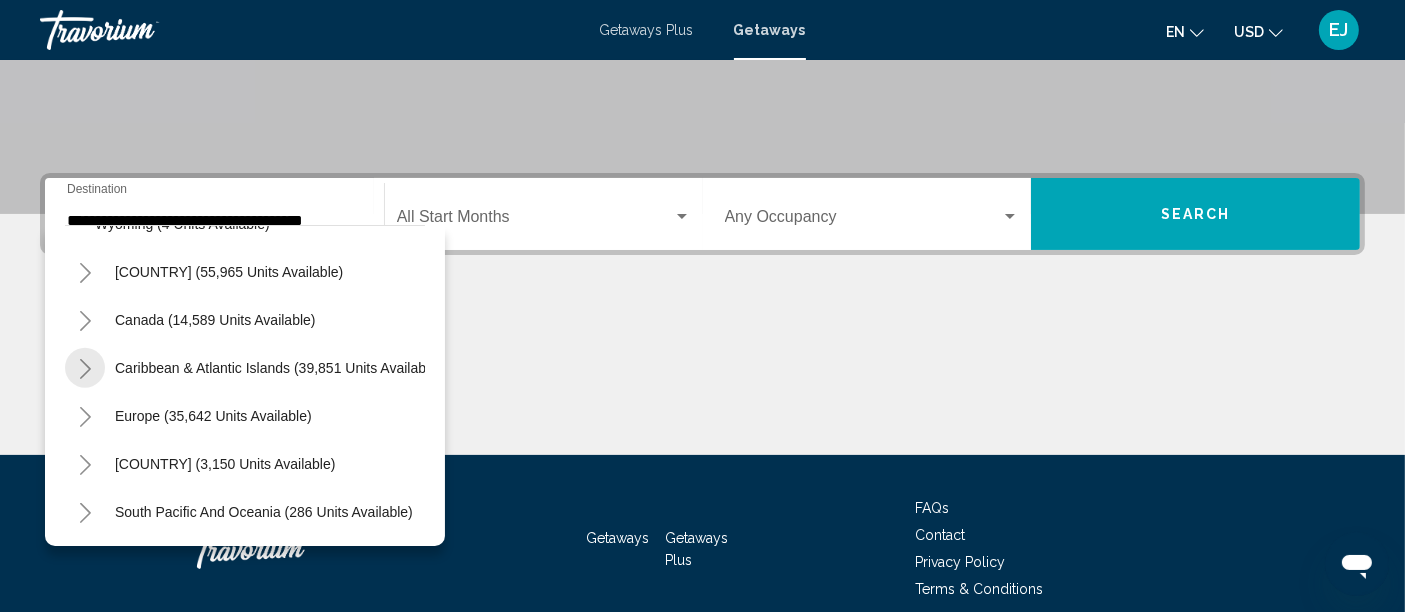 click 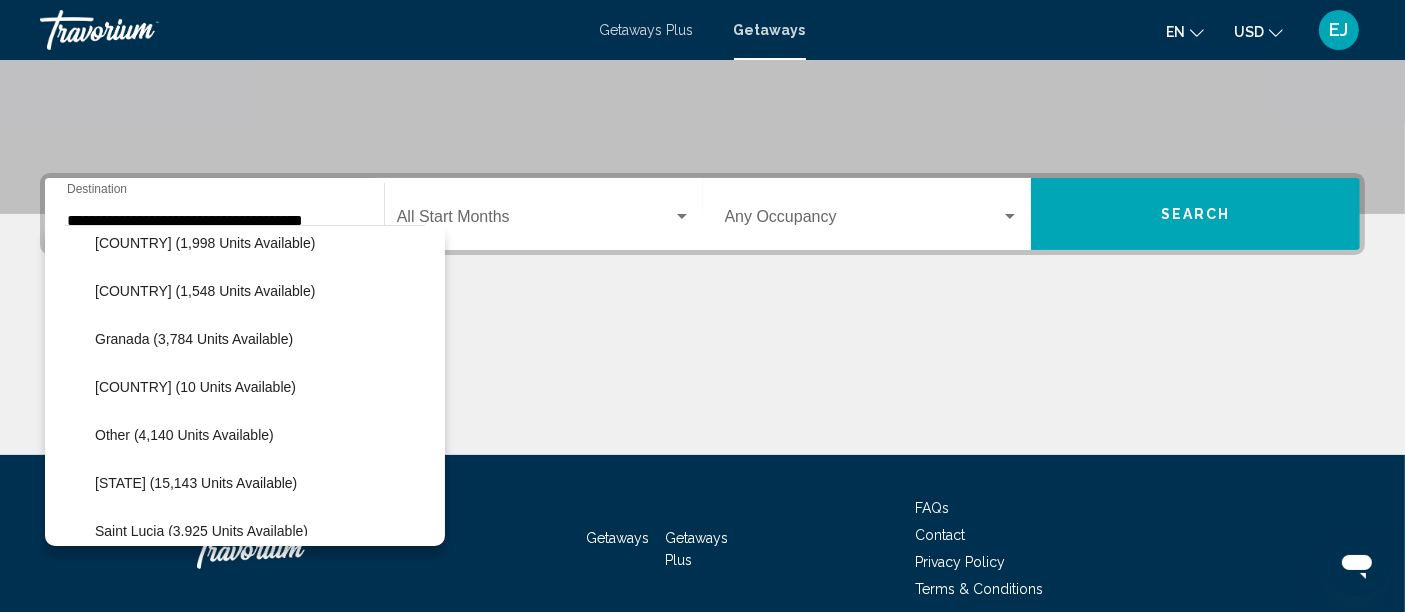 scroll, scrollTop: 2514, scrollLeft: 0, axis: vertical 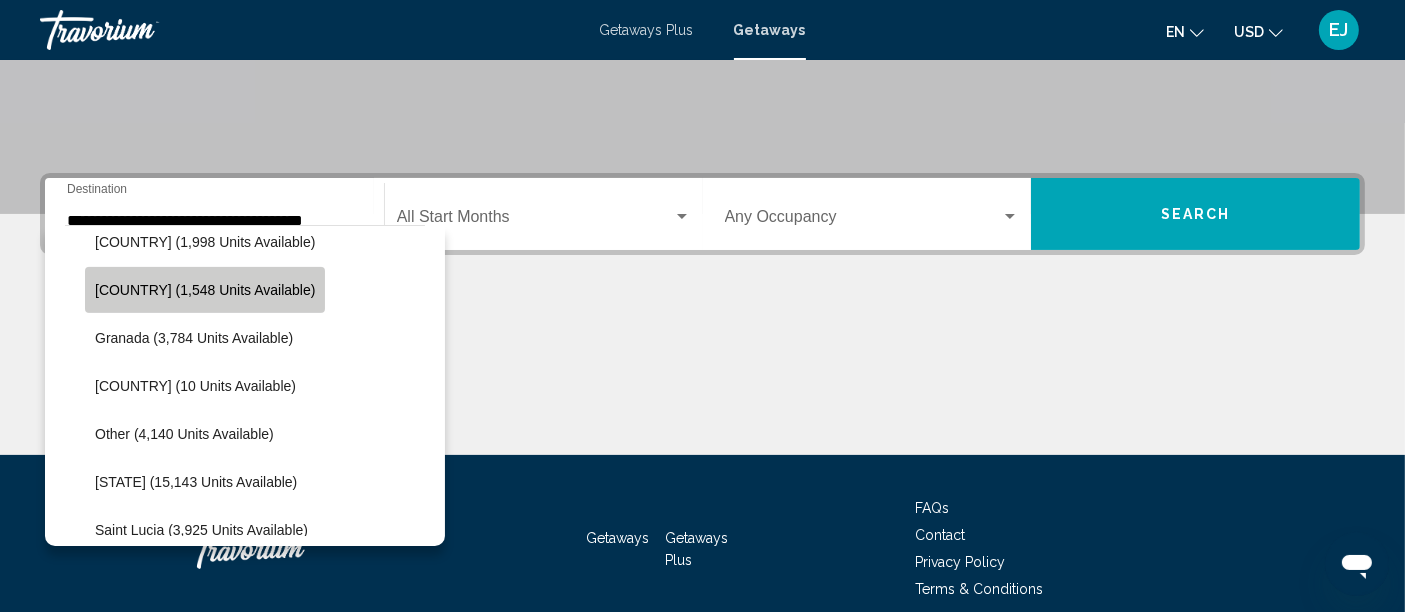 click on "[COUNTRY] (1,548 units available)" 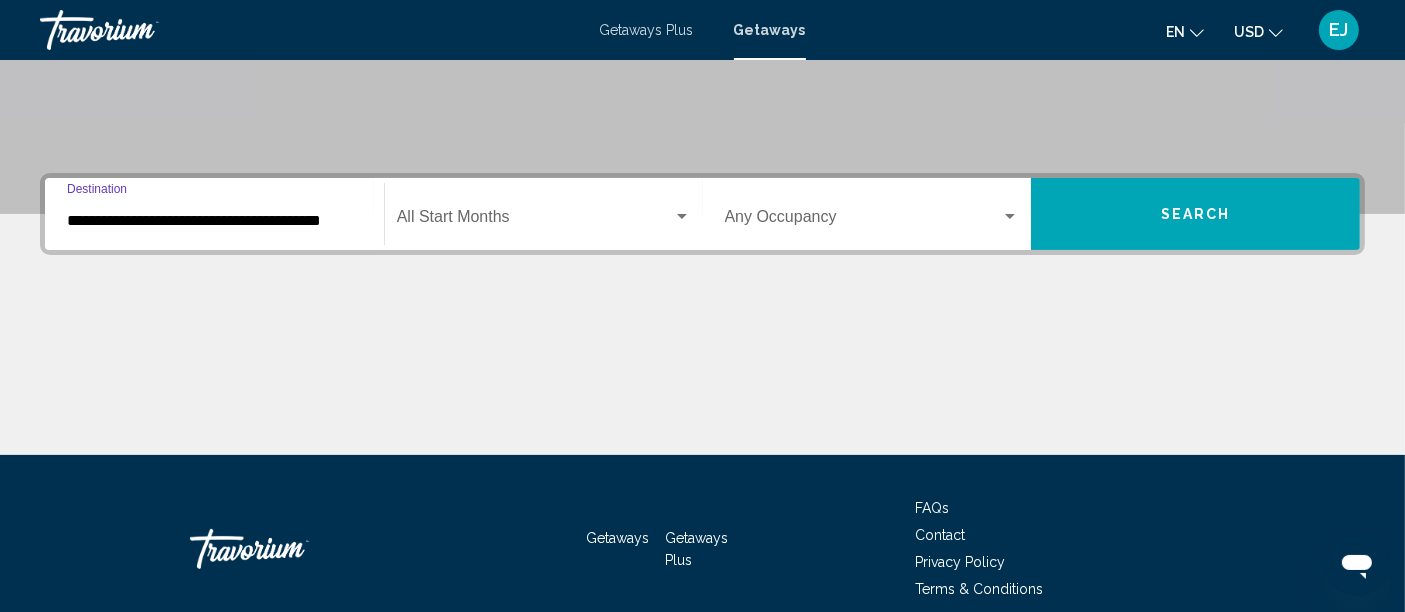 scroll, scrollTop: 471, scrollLeft: 0, axis: vertical 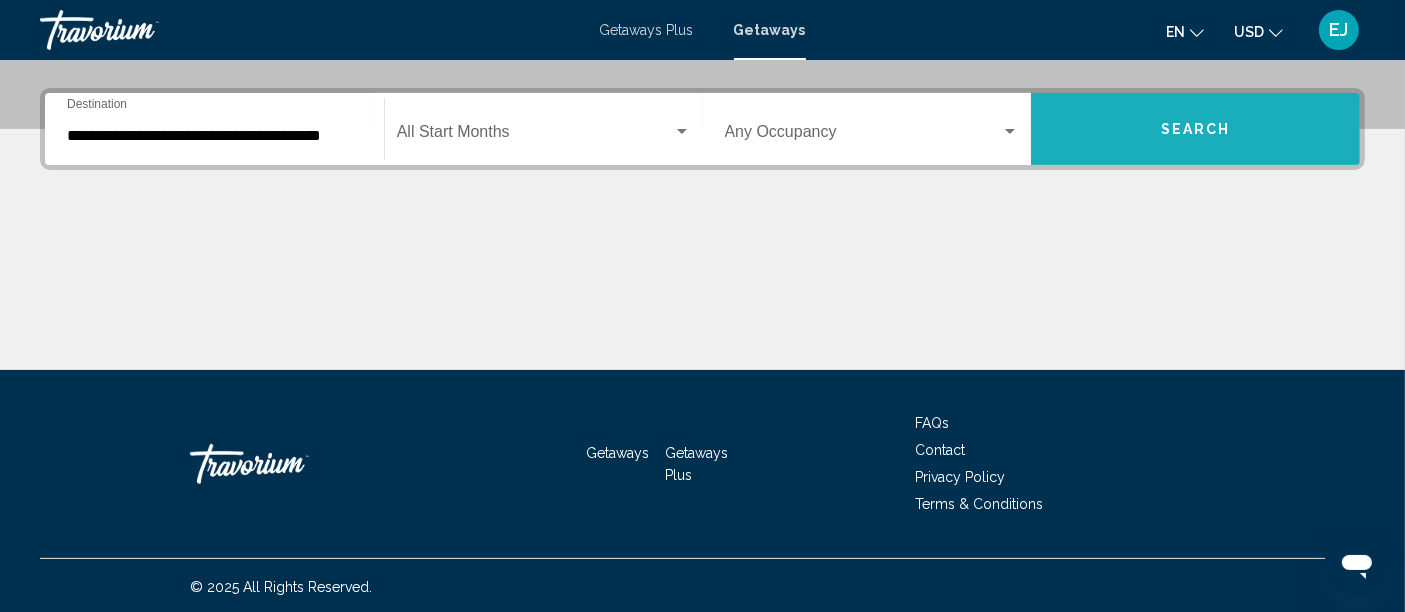 click on "Search" at bounding box center (1196, 130) 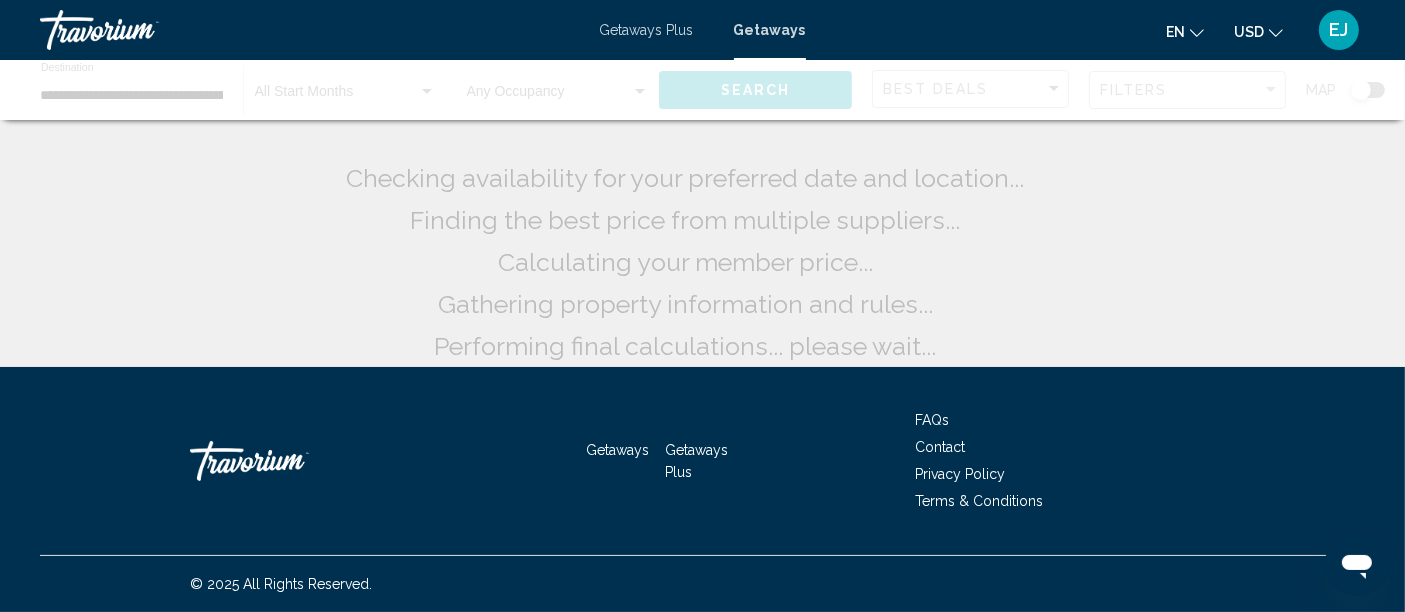 scroll, scrollTop: 0, scrollLeft: 0, axis: both 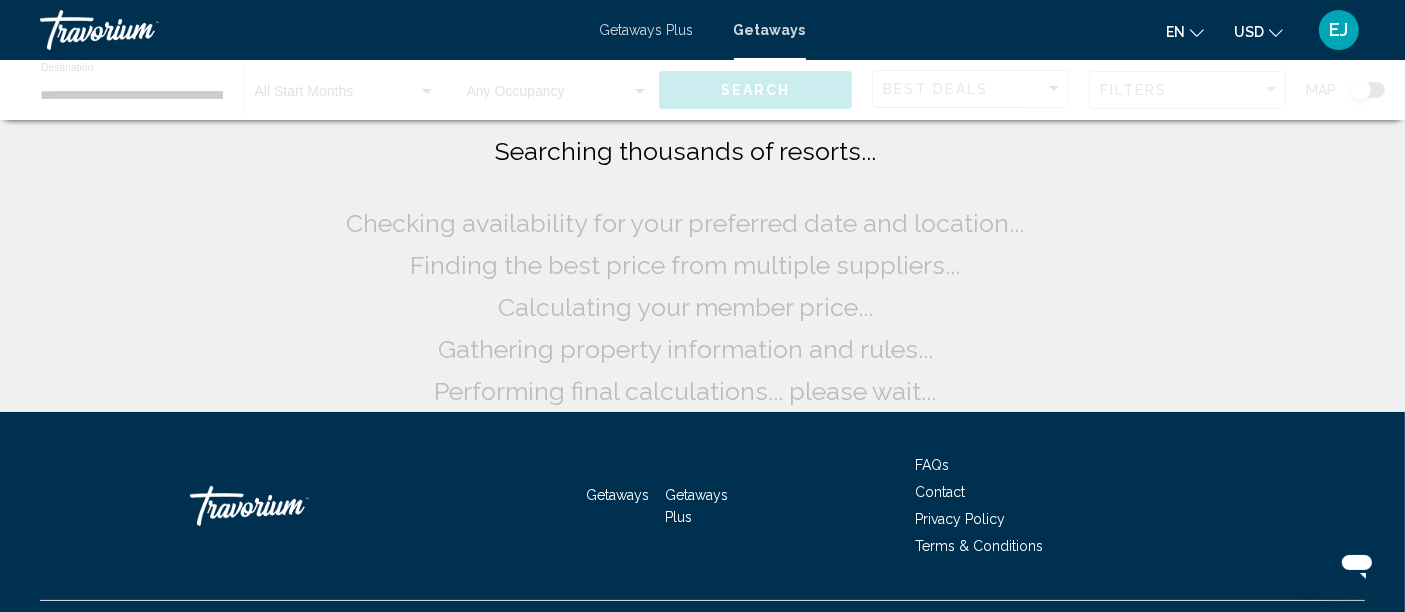 click on "USD
USD ($) MXN (Mex$) CAD (Can$) GBP (£) EUR (€) AUD (A$) NZD (NZ$) CNY (CN¥)" 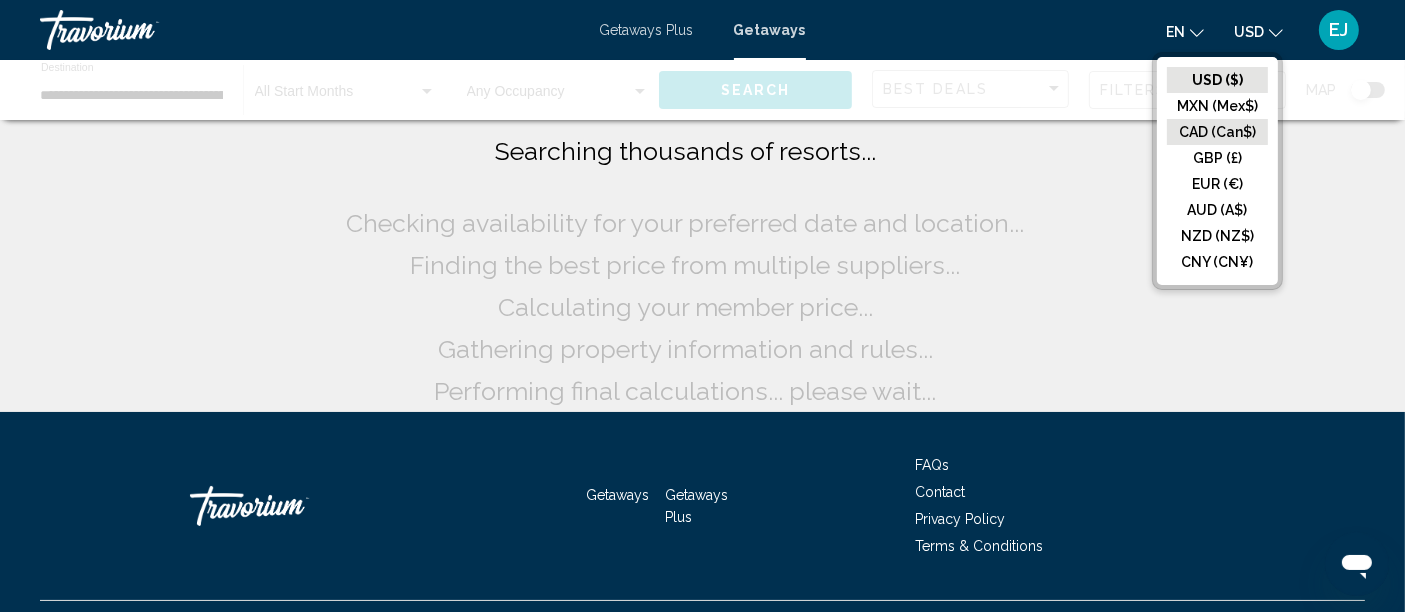 click on "CAD (Can$)" 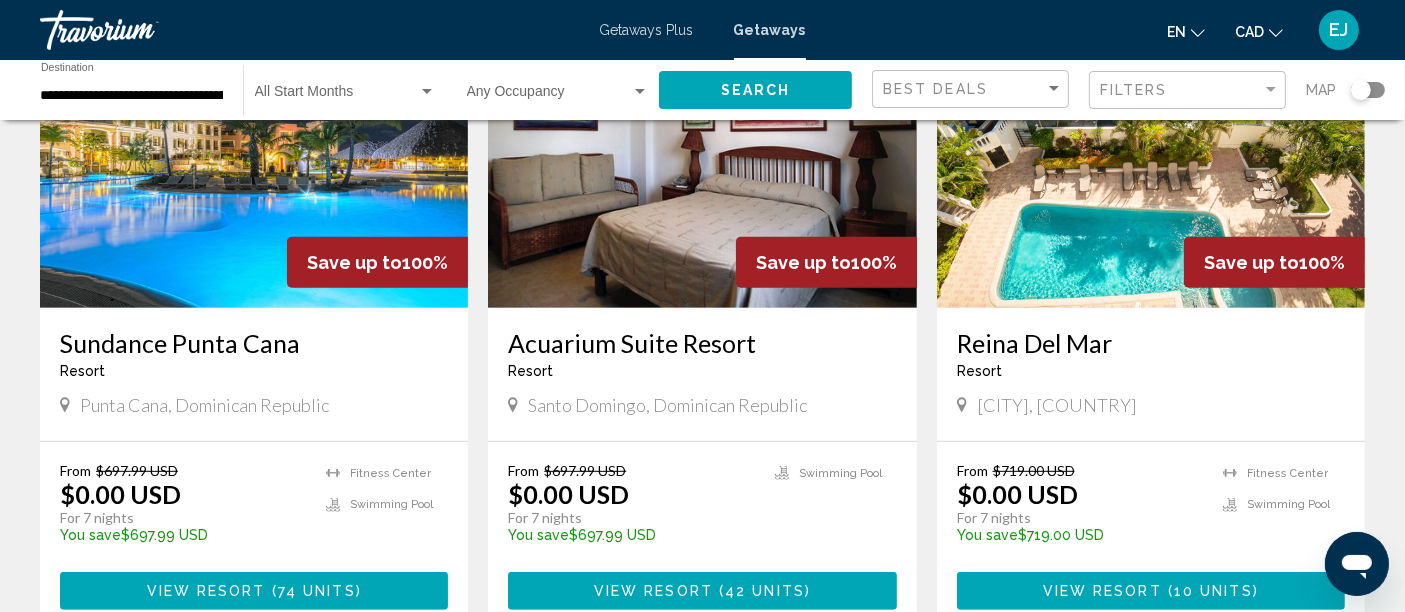 scroll, scrollTop: 1026, scrollLeft: 0, axis: vertical 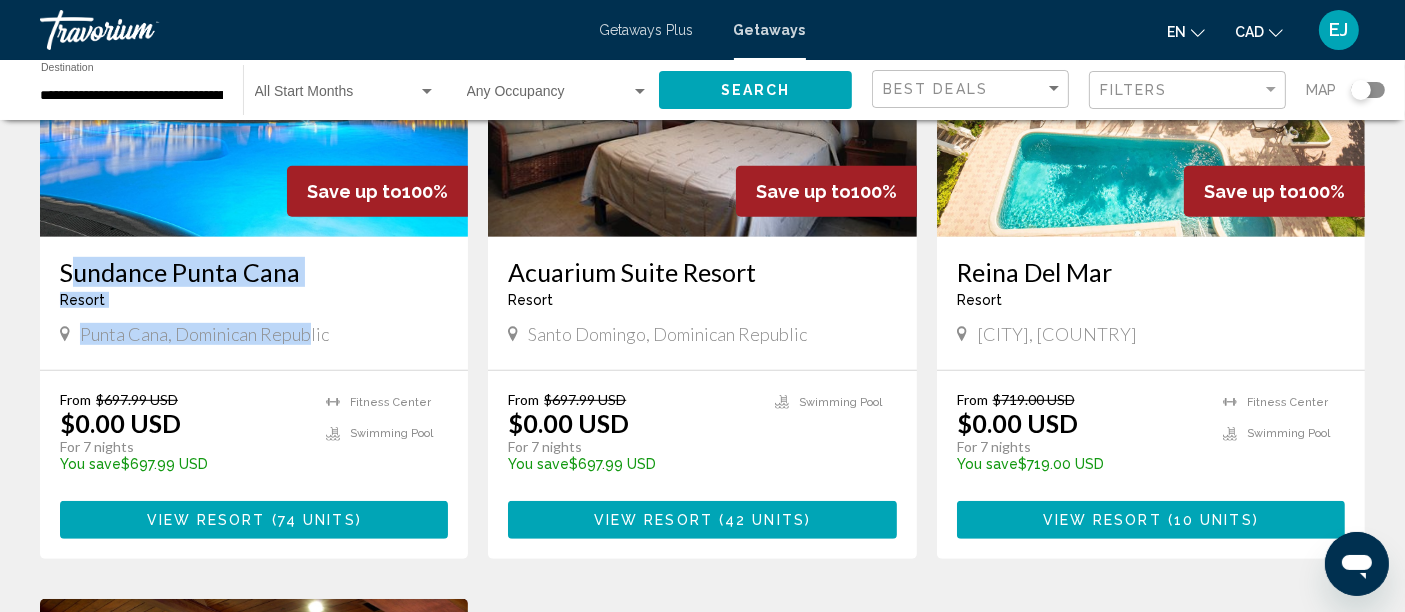 drag, startPoint x: 37, startPoint y: 278, endPoint x: 308, endPoint y: 346, distance: 279.40115 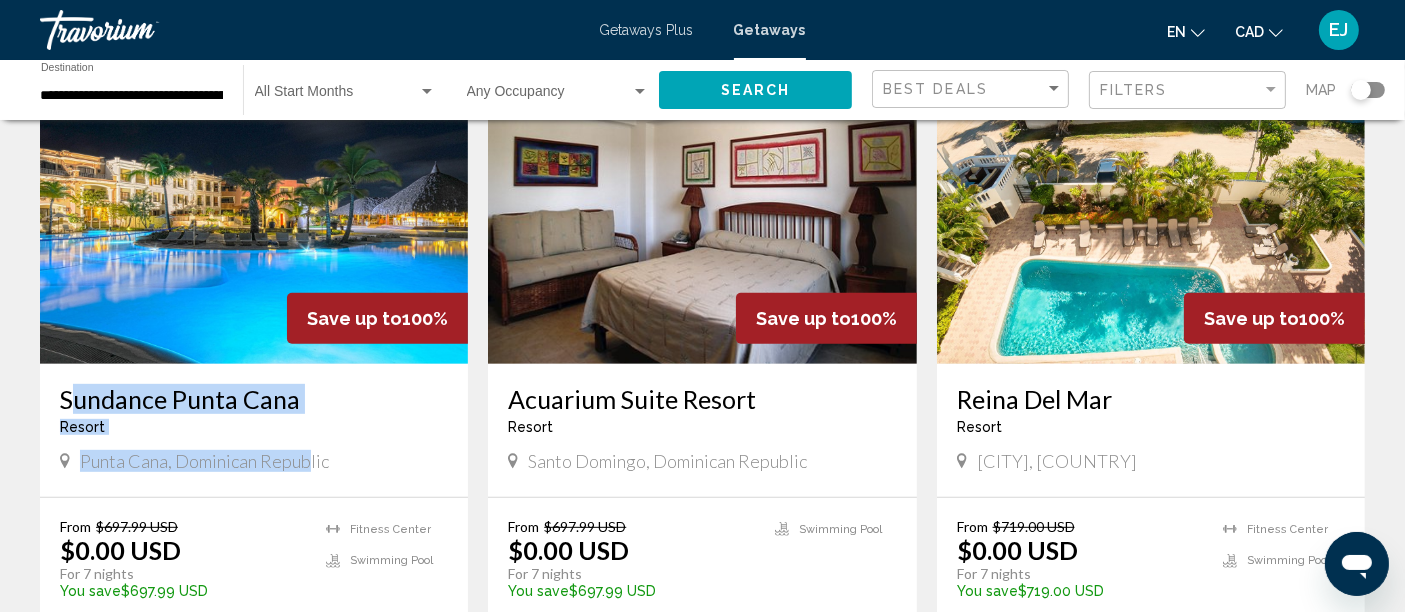 scroll, scrollTop: 897, scrollLeft: 0, axis: vertical 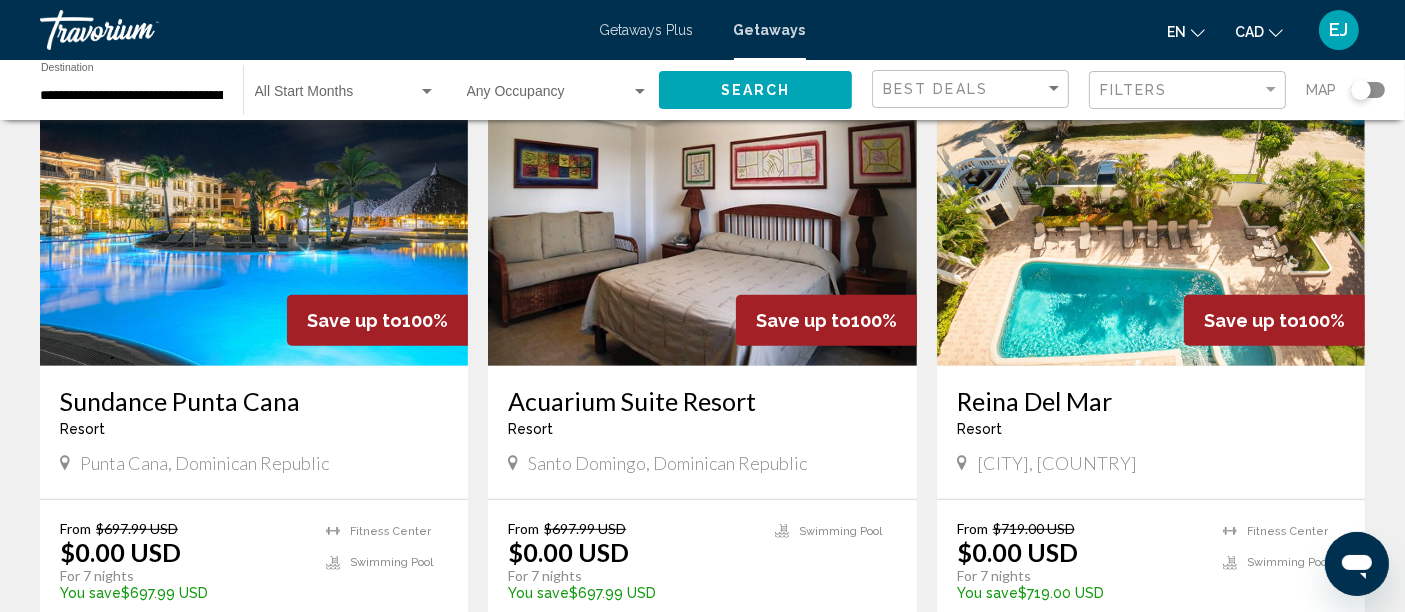 click on "1,539 Getaways units available across 7 Resorts Save up to  100%  Optional All-Inclusive This price is ACCOMMODATION ONLY. You will have the option to pay for the All-Inclusive Fees at the time of check-in, if you decide to add it to your reservation.  El Cabarete Spa & Resort  Resort  -  This is an adults only resort
Cabarete Puerto Plata, Dominican Republic From $666.19 USD $0.00 USD For 7 nights You save  $666.19 USD  3.7
Fitness Center
Swimming Pool
Pets Allowed View Resort    ( 102 units )  Save up to  100%   Albatros Club Resort  Resort  -  This is an adults only resort
Juan Dolio, Dominican Republic From $666.19 USD $0.00 USD For 7 nights You save  $666.19 USD   temp  3
Fitness Center" at bounding box center [702, 372] 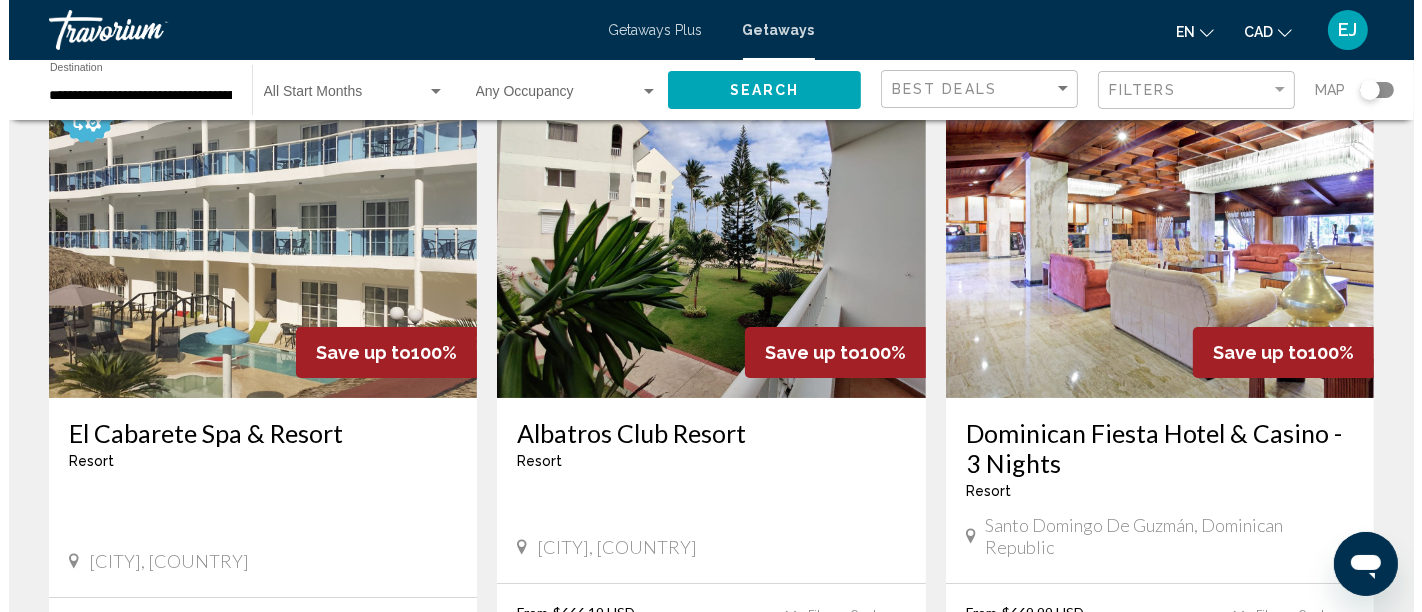 scroll, scrollTop: 0, scrollLeft: 0, axis: both 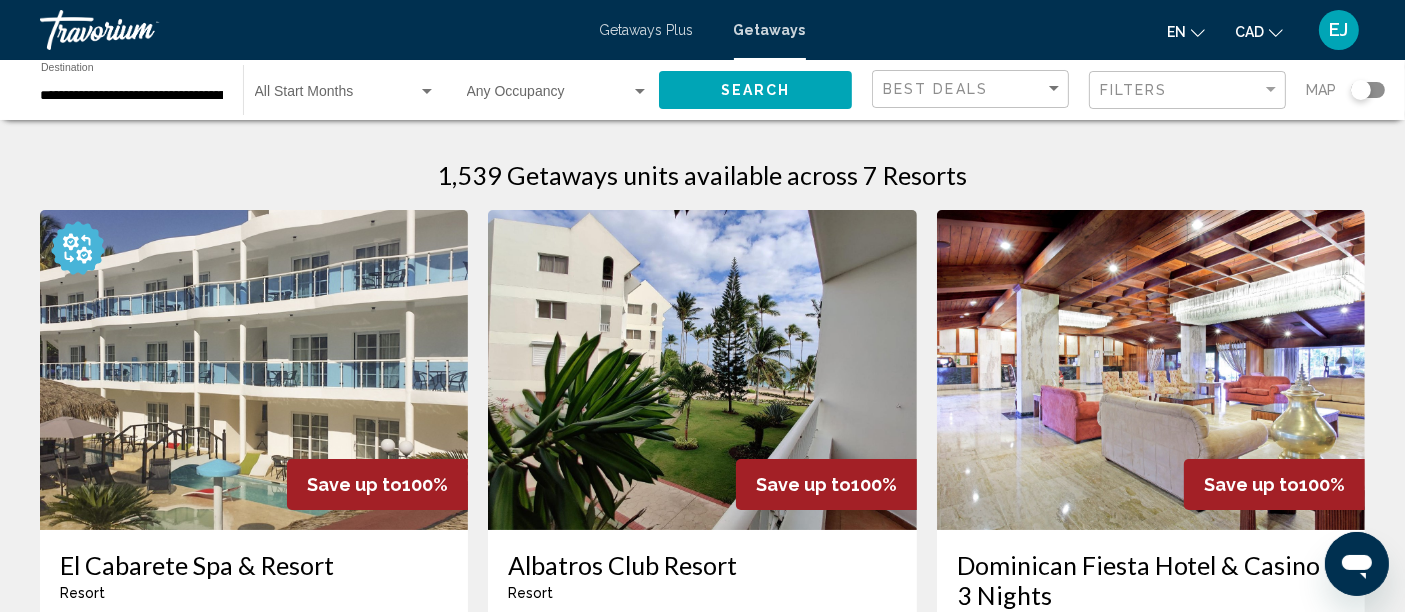 click on "1,539 Getaways units available across 7 Resorts" at bounding box center [703, 175] 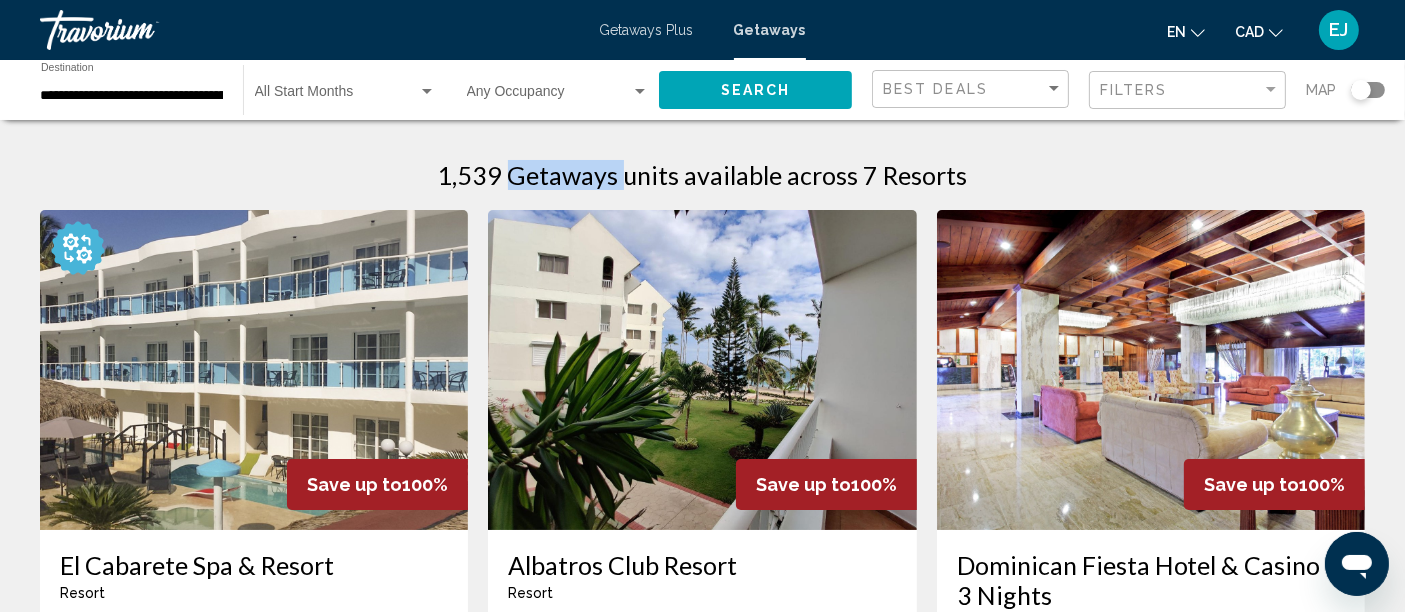 click on "1,539 Getaways units available across 7 Resorts" at bounding box center (703, 175) 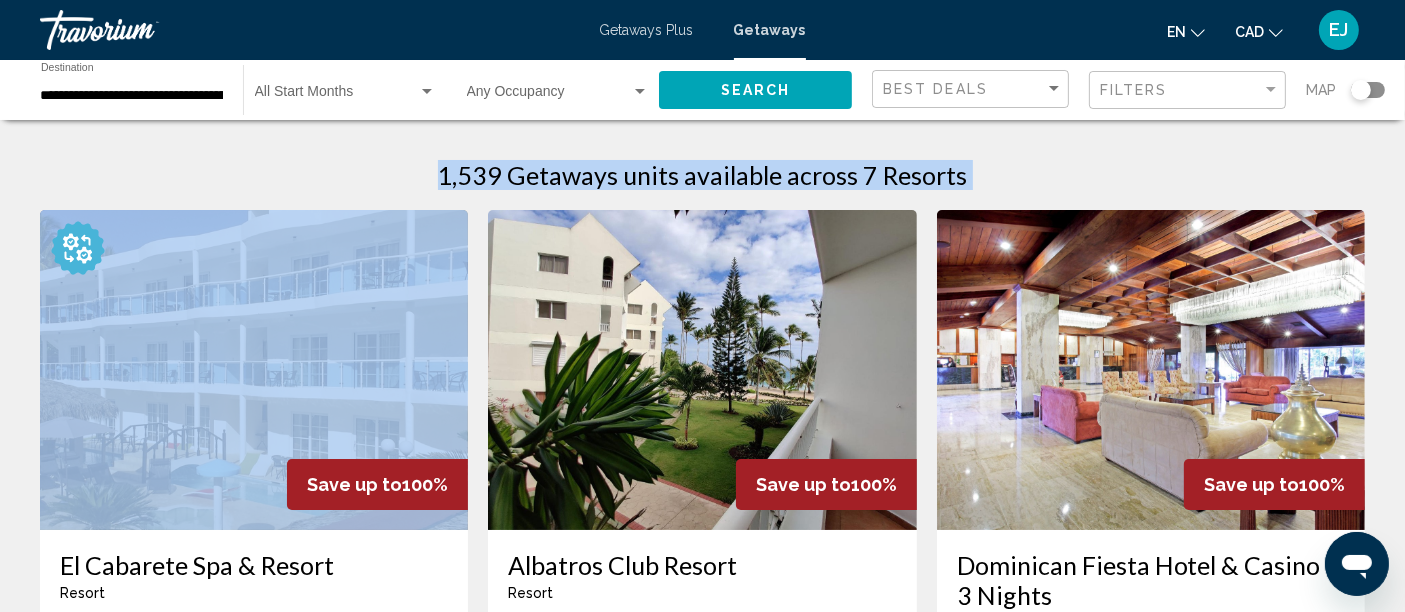 click on "1,539 Getaways units available across 7 Resorts" at bounding box center [703, 175] 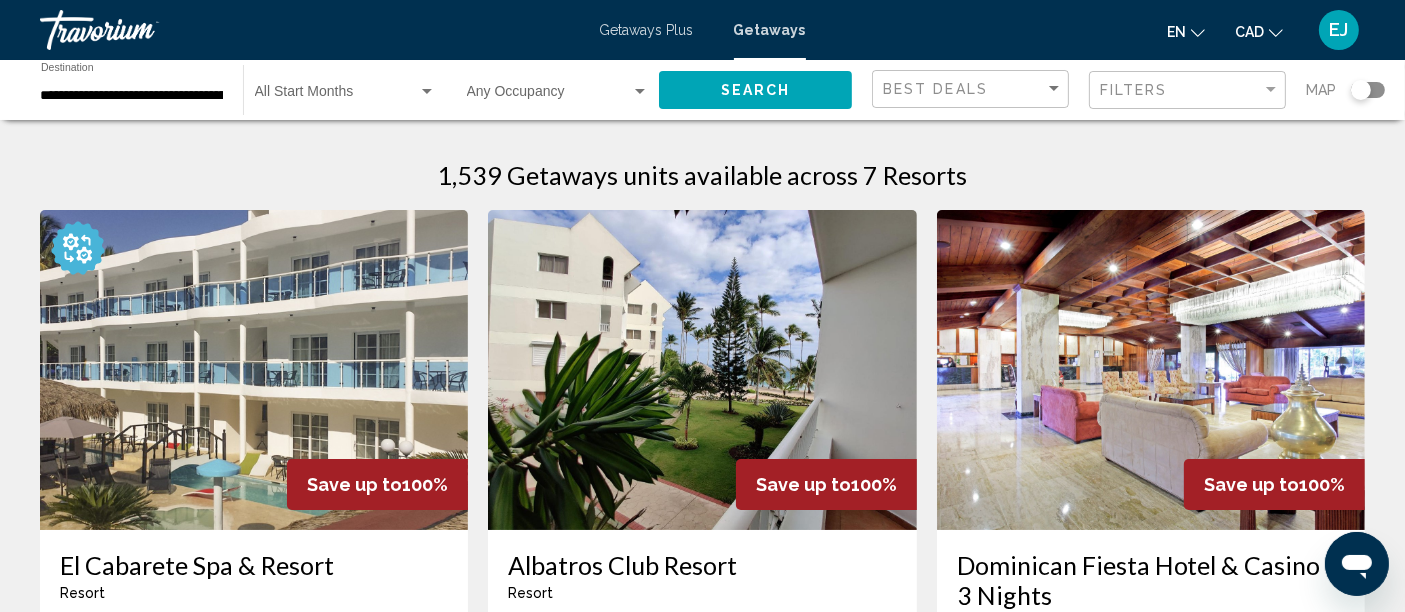 click on "Best Deals" 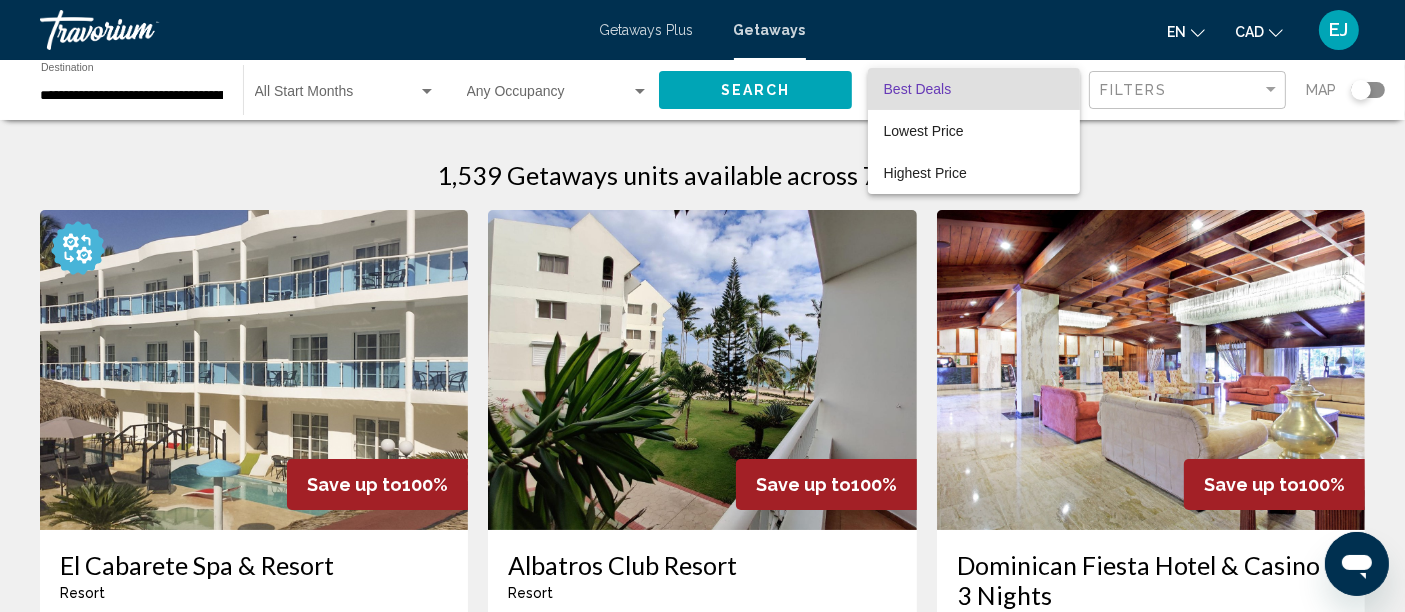 click at bounding box center [702, 306] 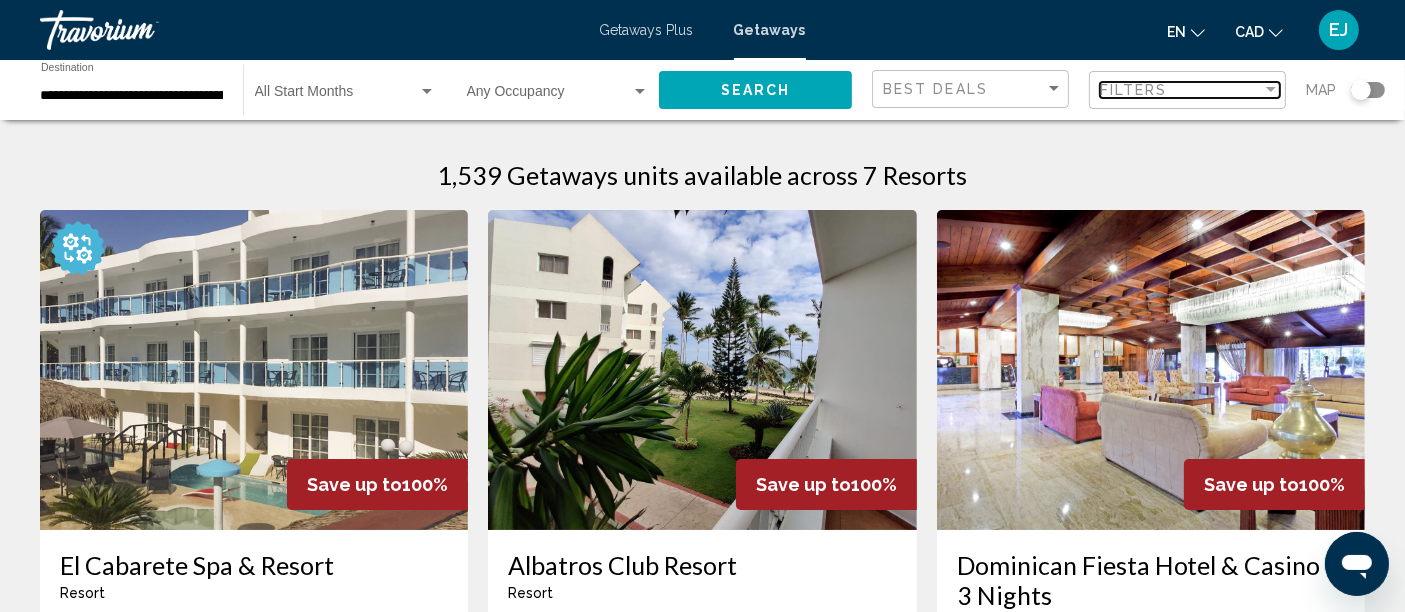 click on "Filters" at bounding box center (1134, 90) 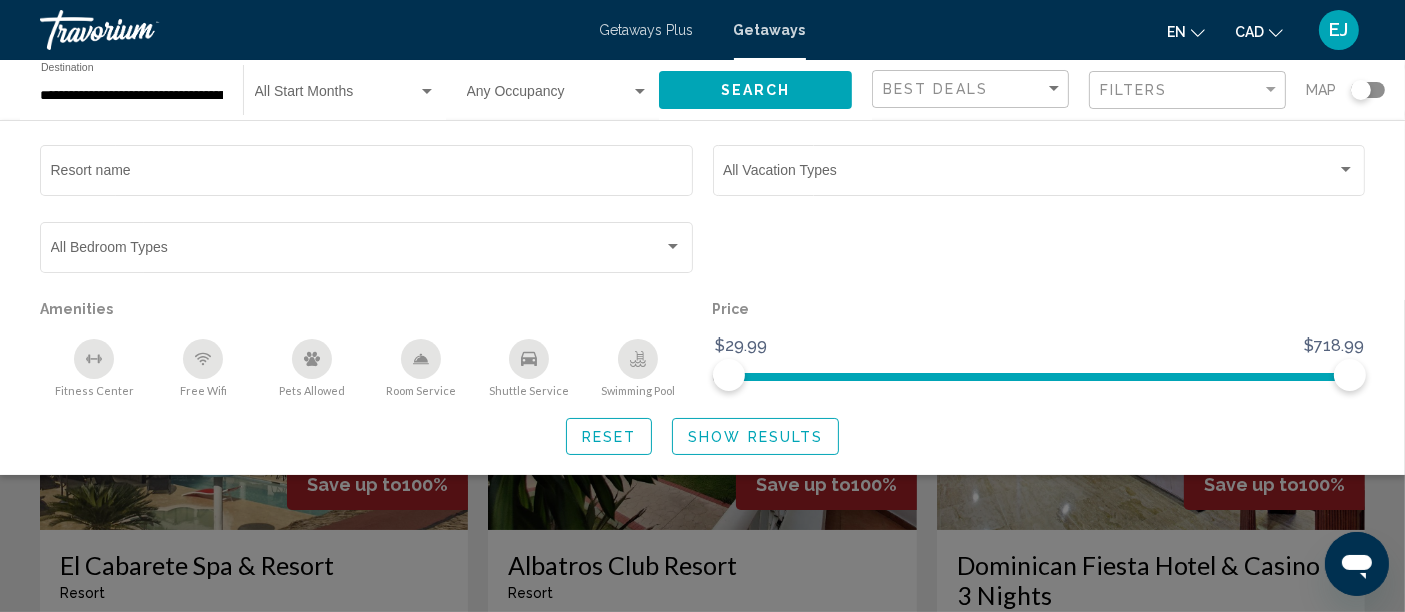 click 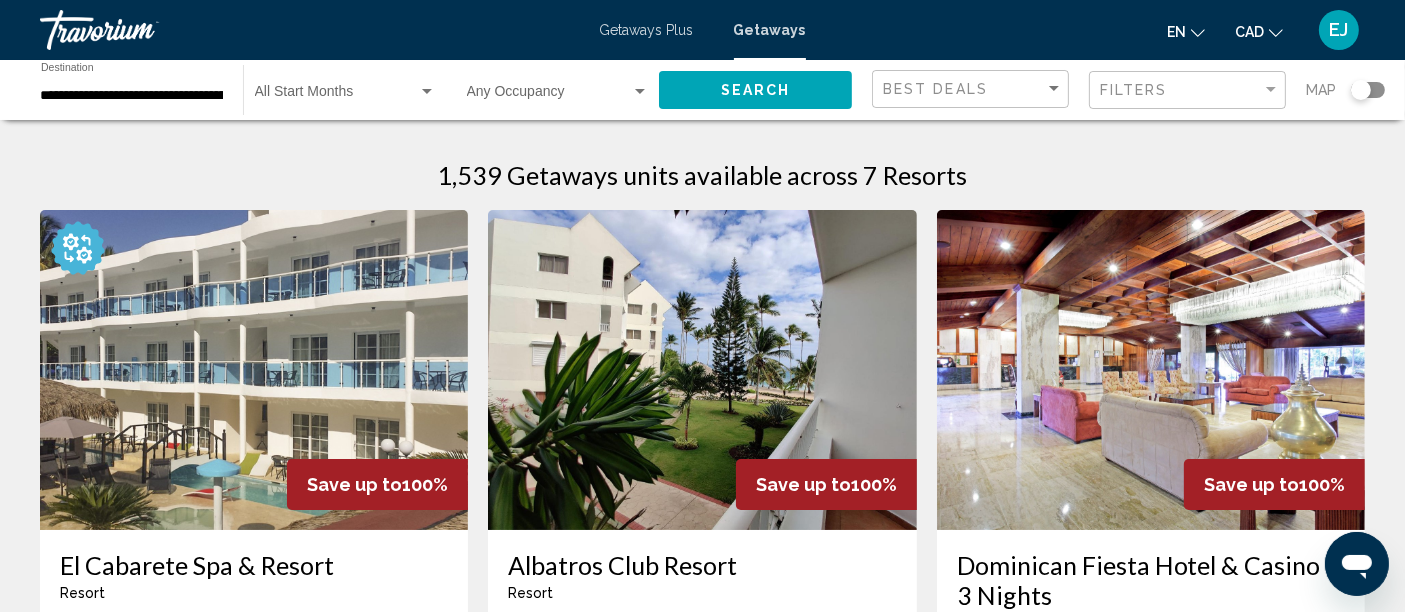 click on "Getaways Plus" at bounding box center (647, 30) 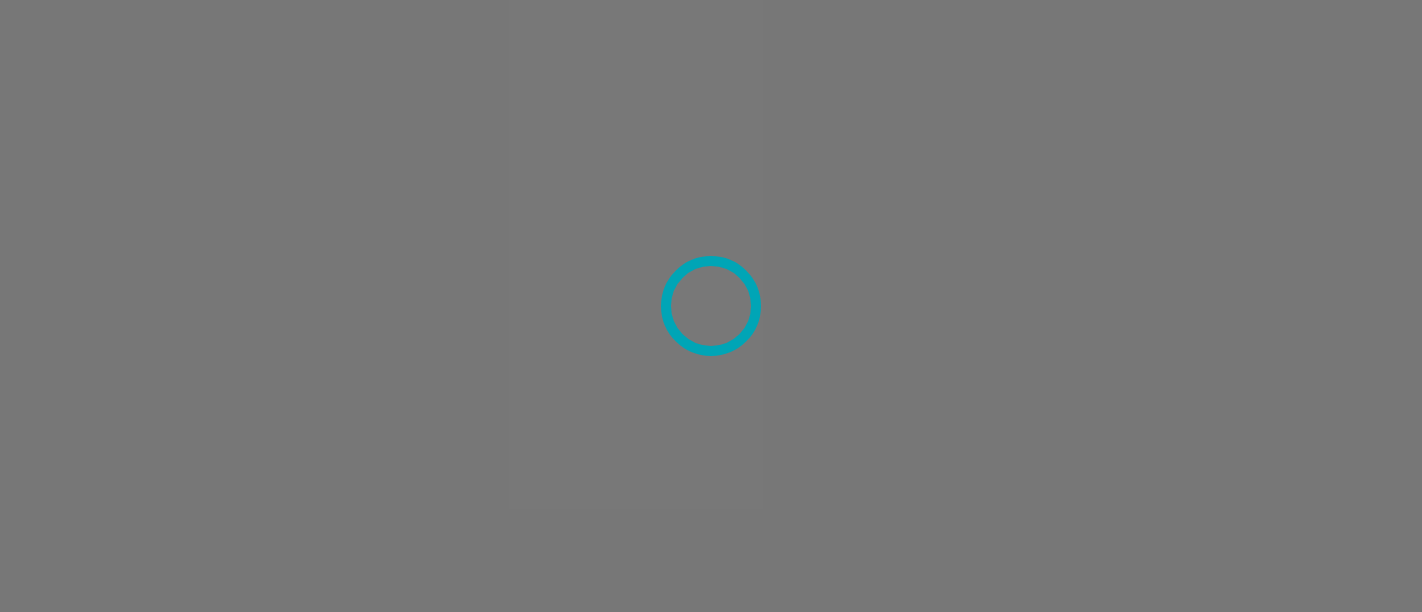 scroll, scrollTop: 0, scrollLeft: 0, axis: both 